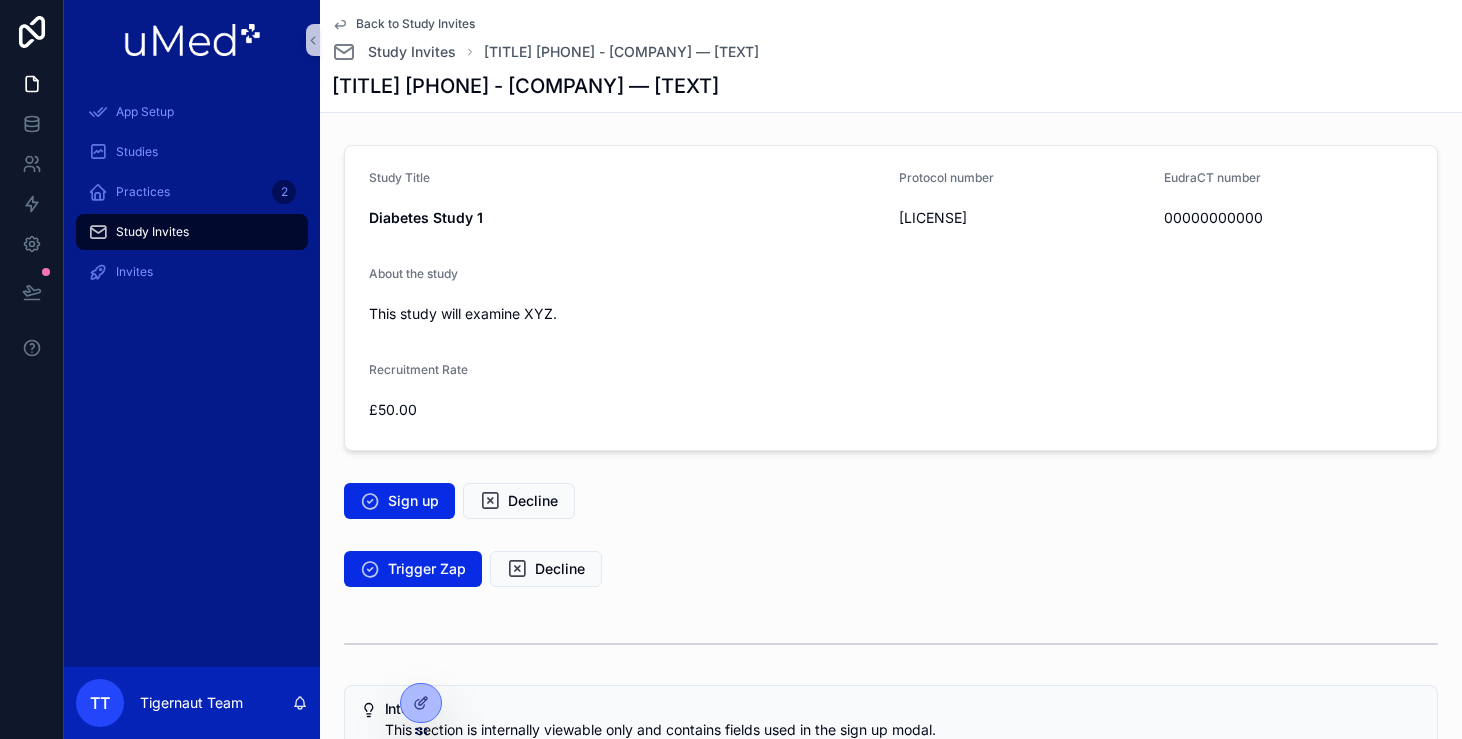 scroll, scrollTop: 0, scrollLeft: 0, axis: both 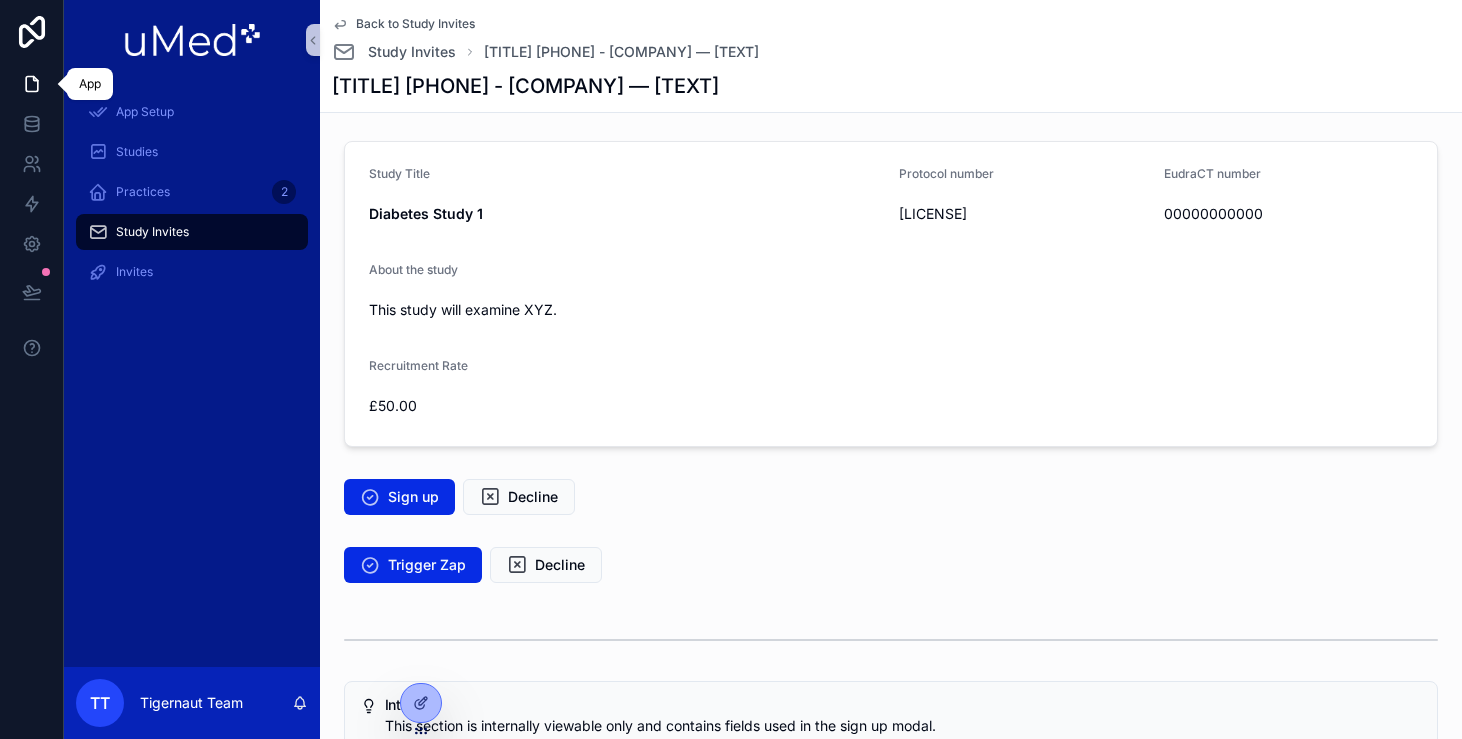 click at bounding box center [31, 84] 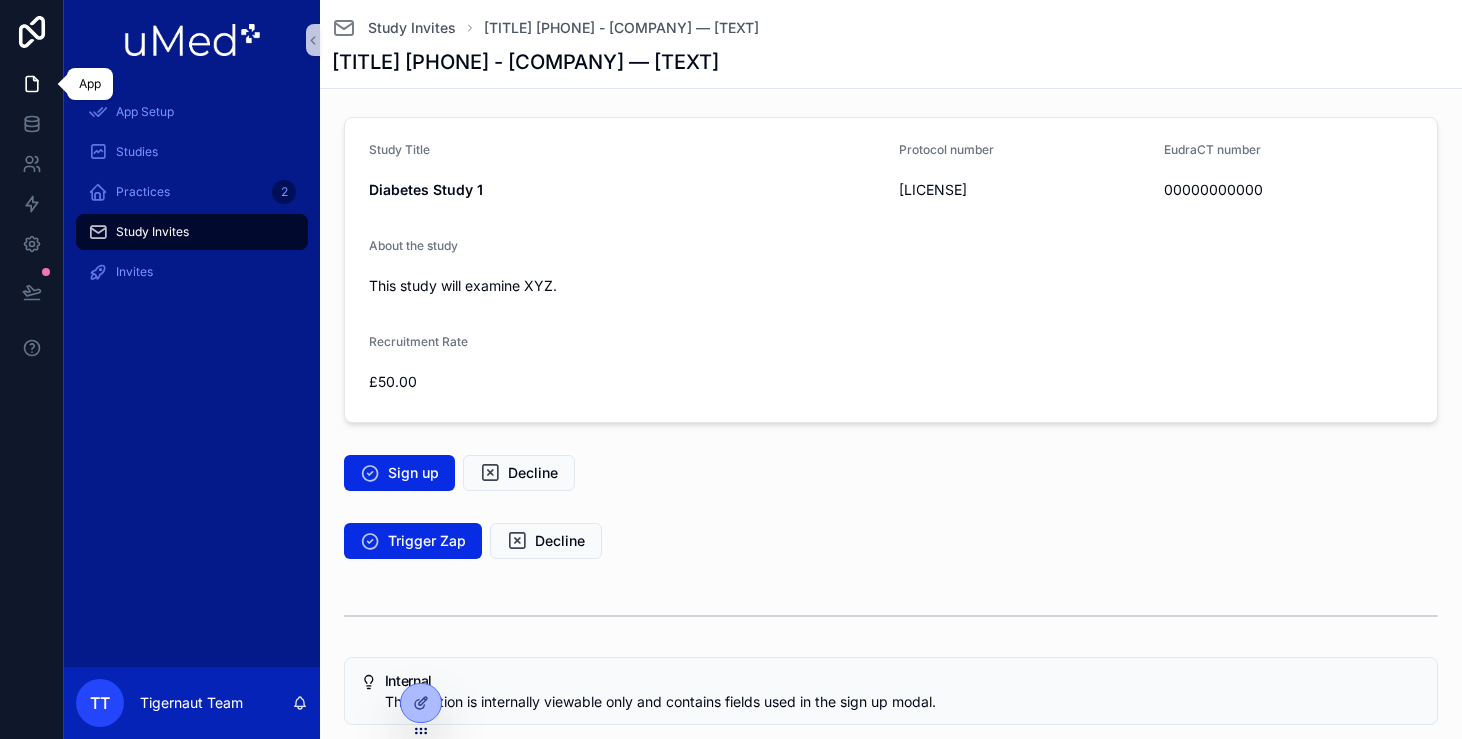 scroll, scrollTop: 0, scrollLeft: 0, axis: both 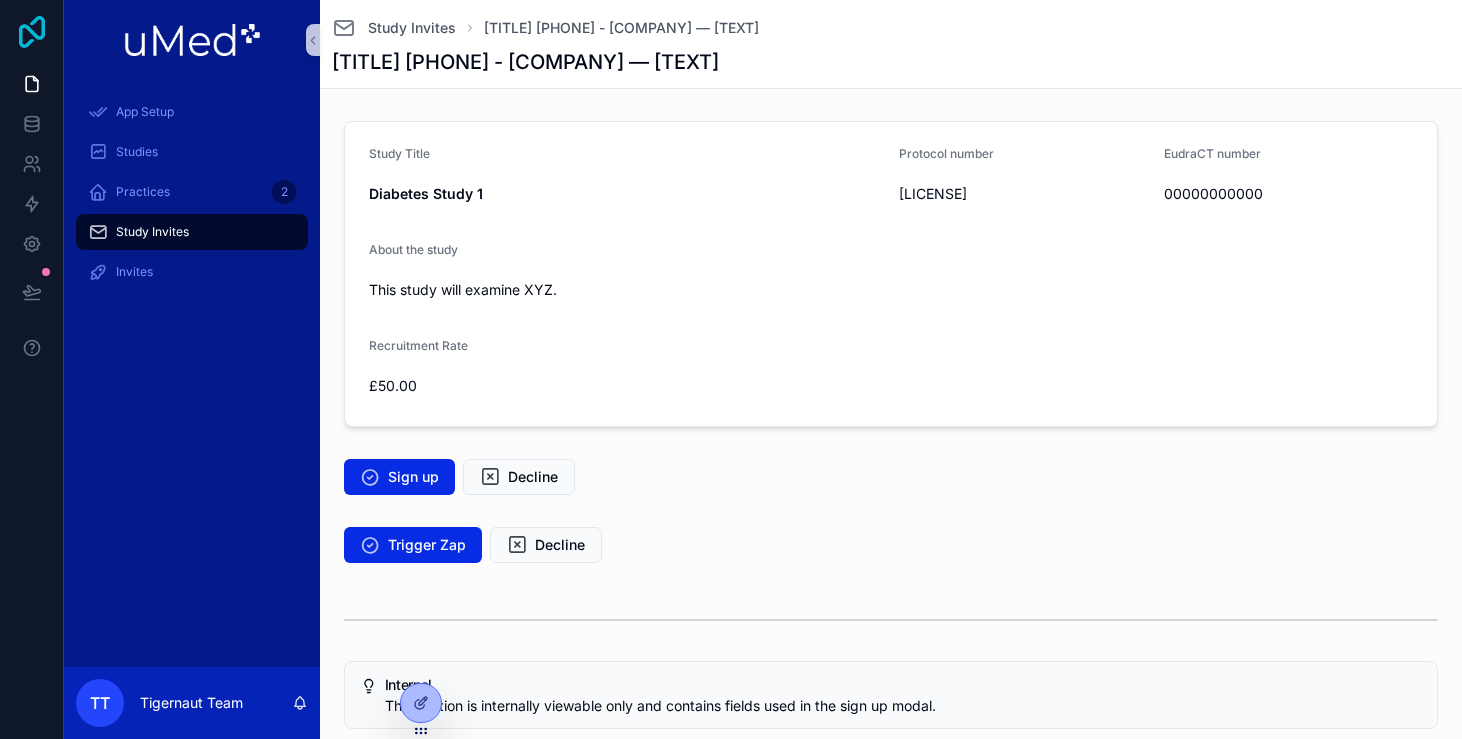click 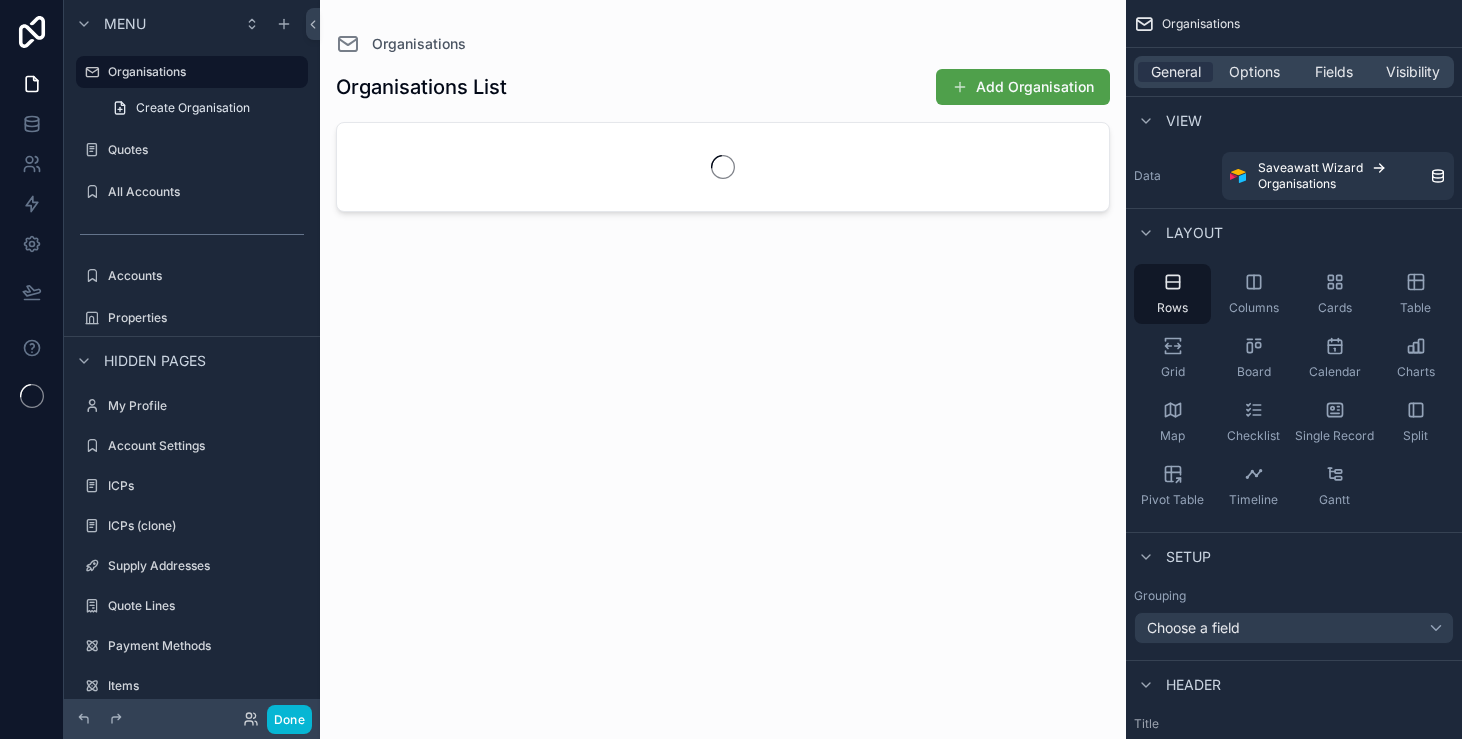 scroll, scrollTop: 0, scrollLeft: 0, axis: both 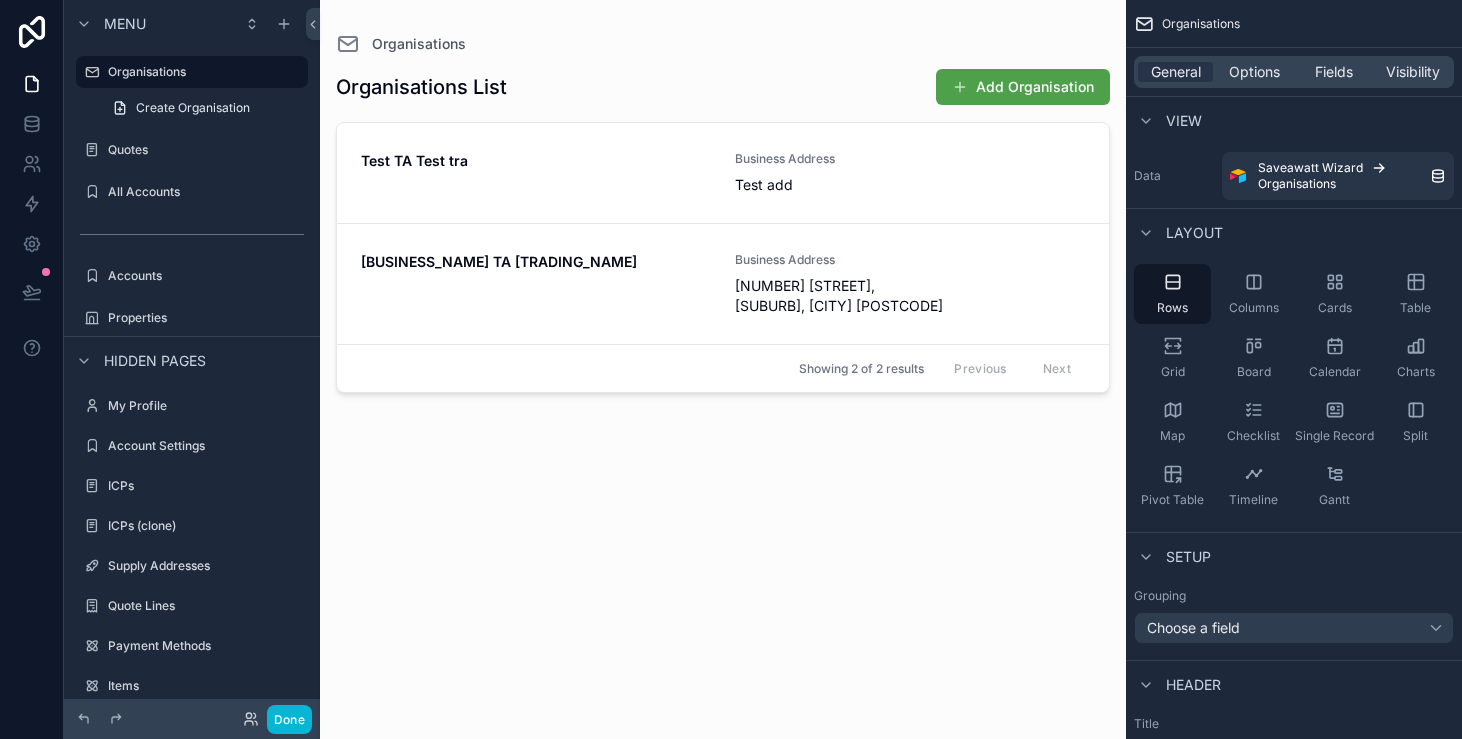 click at bounding box center (723, 357) 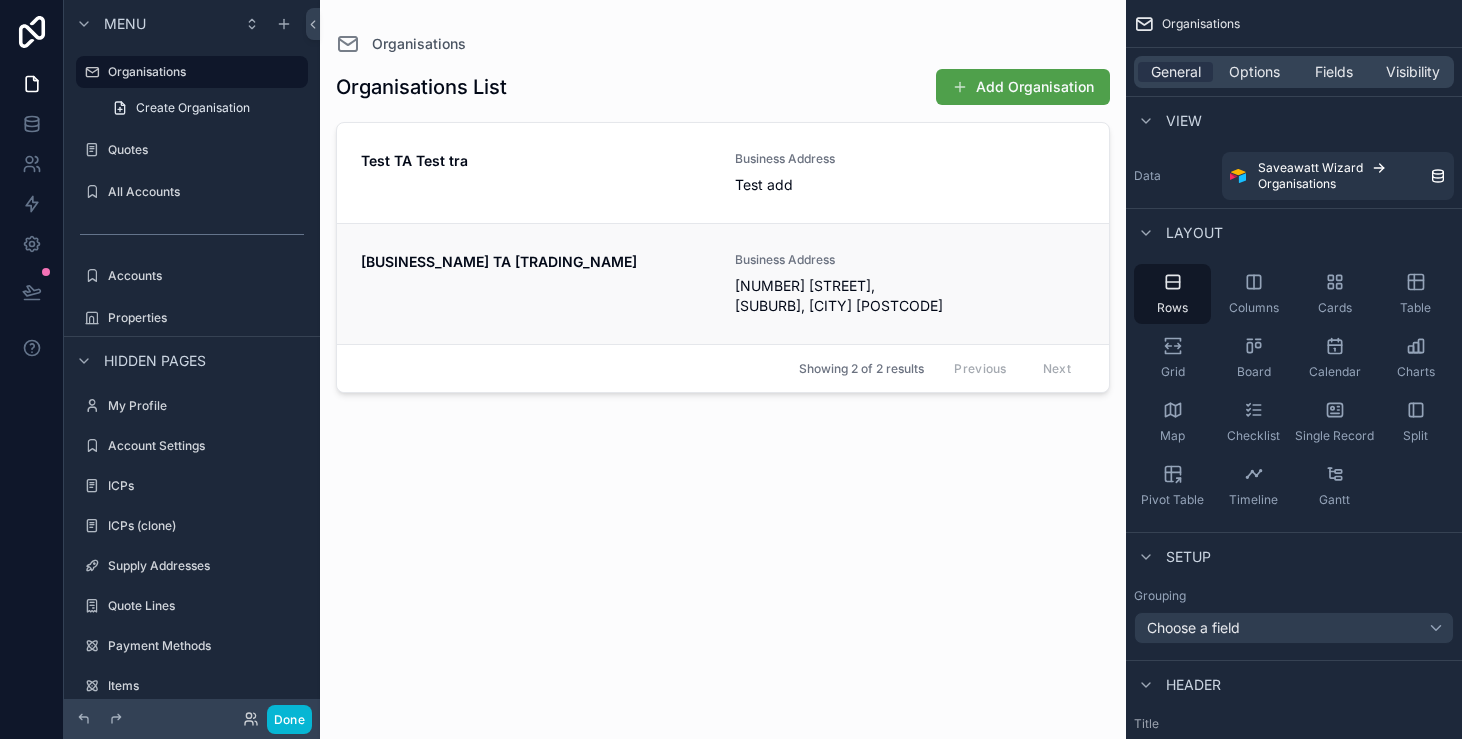 click on "Studio G Ltd TA Tigernaut" at bounding box center [499, 261] 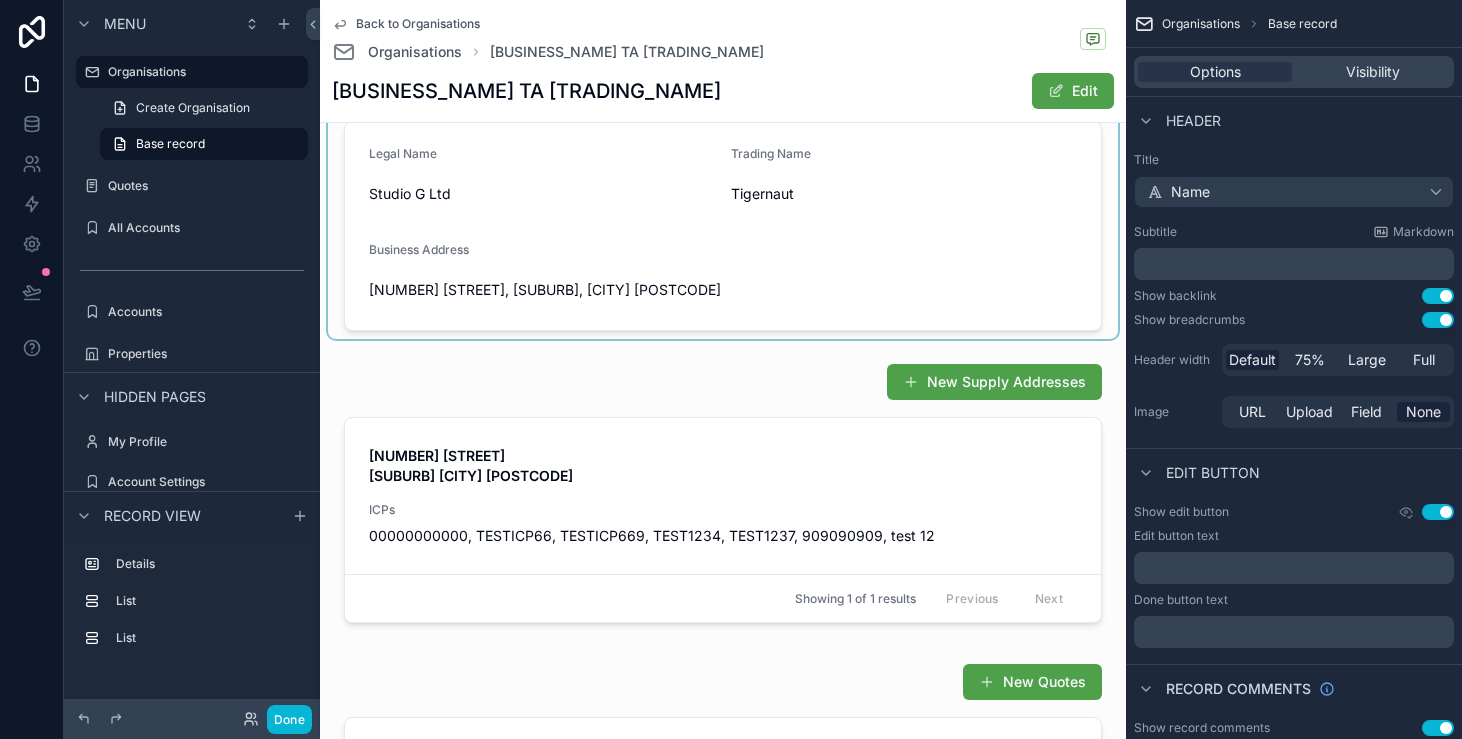 scroll, scrollTop: 36, scrollLeft: 0, axis: vertical 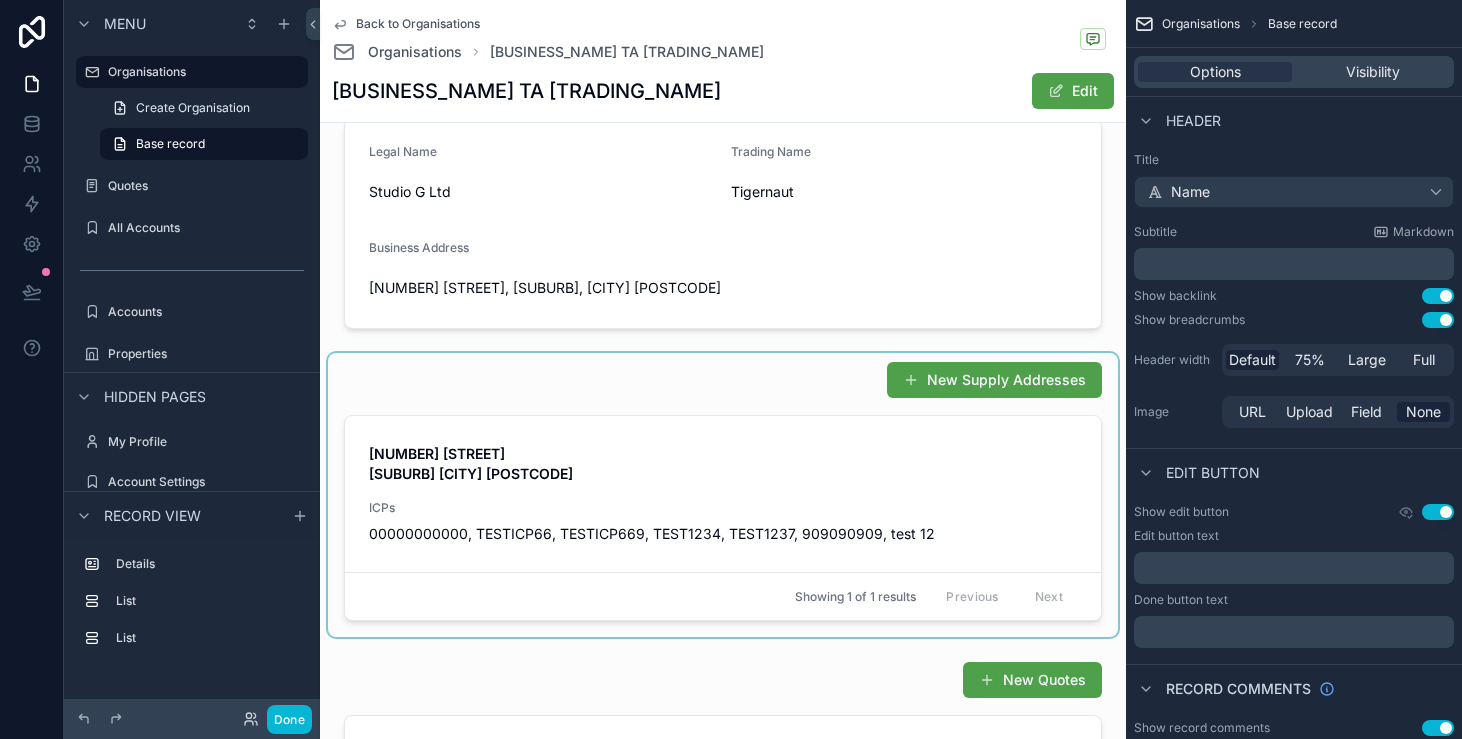 click at bounding box center [723, 495] 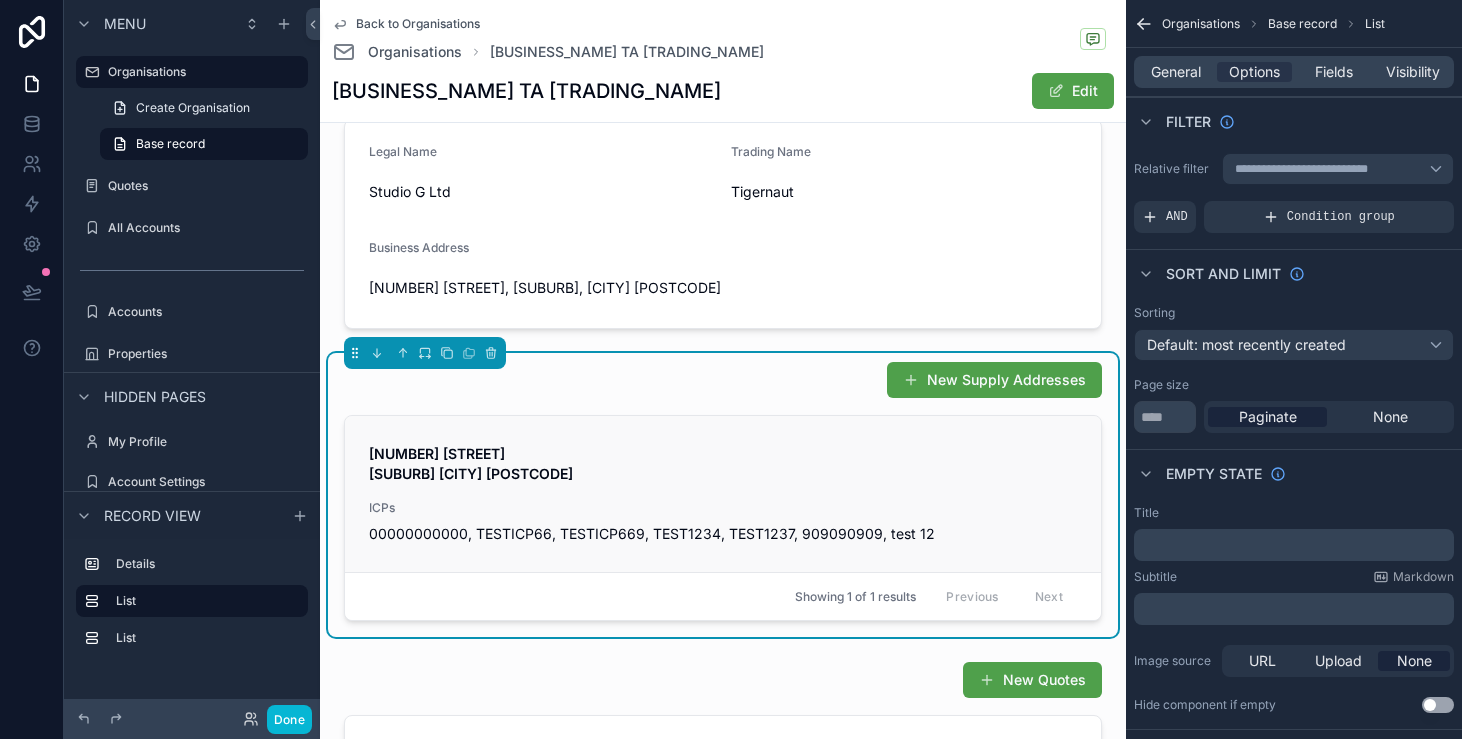 click on "[NUMBER] [STREET] [SUBURB] [CITY] [POSTCODE]" at bounding box center [471, 463] 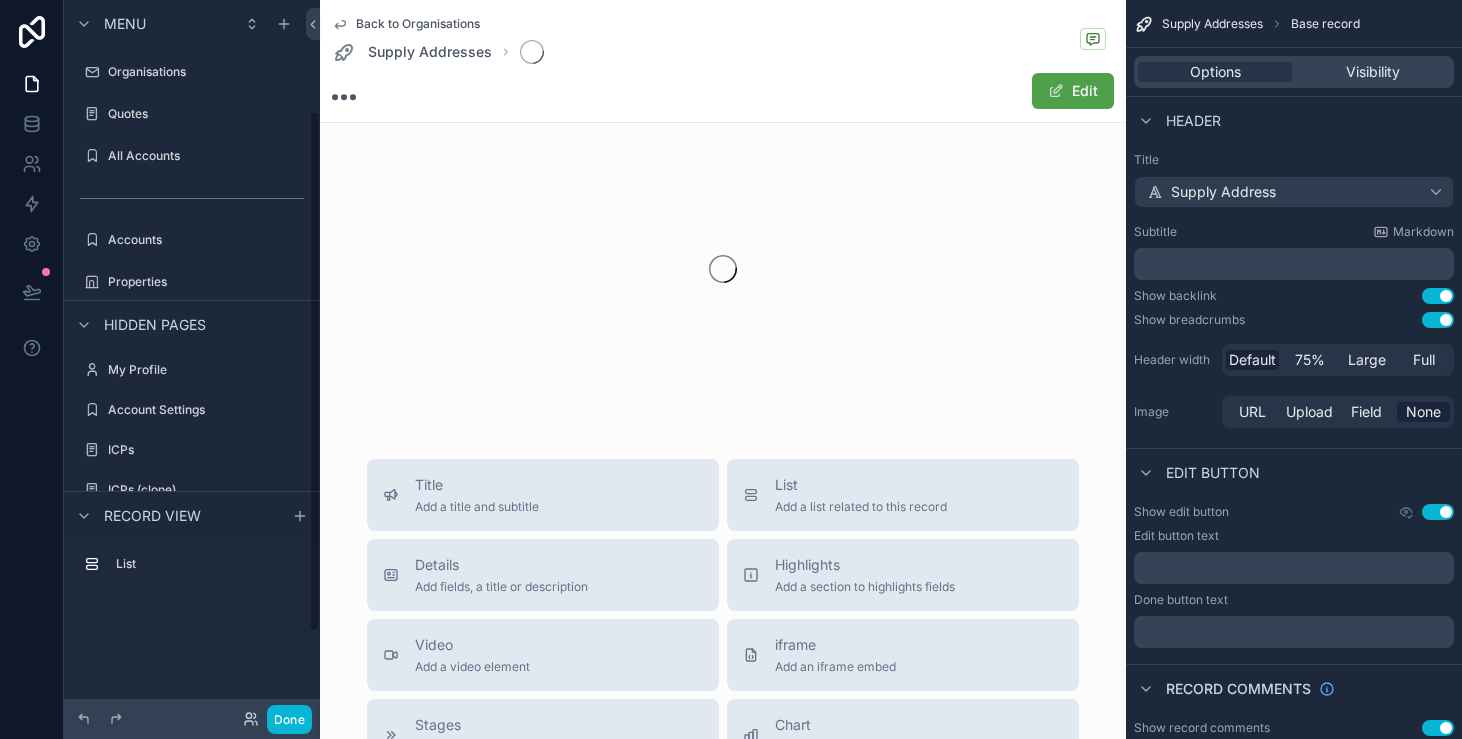 scroll, scrollTop: 152, scrollLeft: 0, axis: vertical 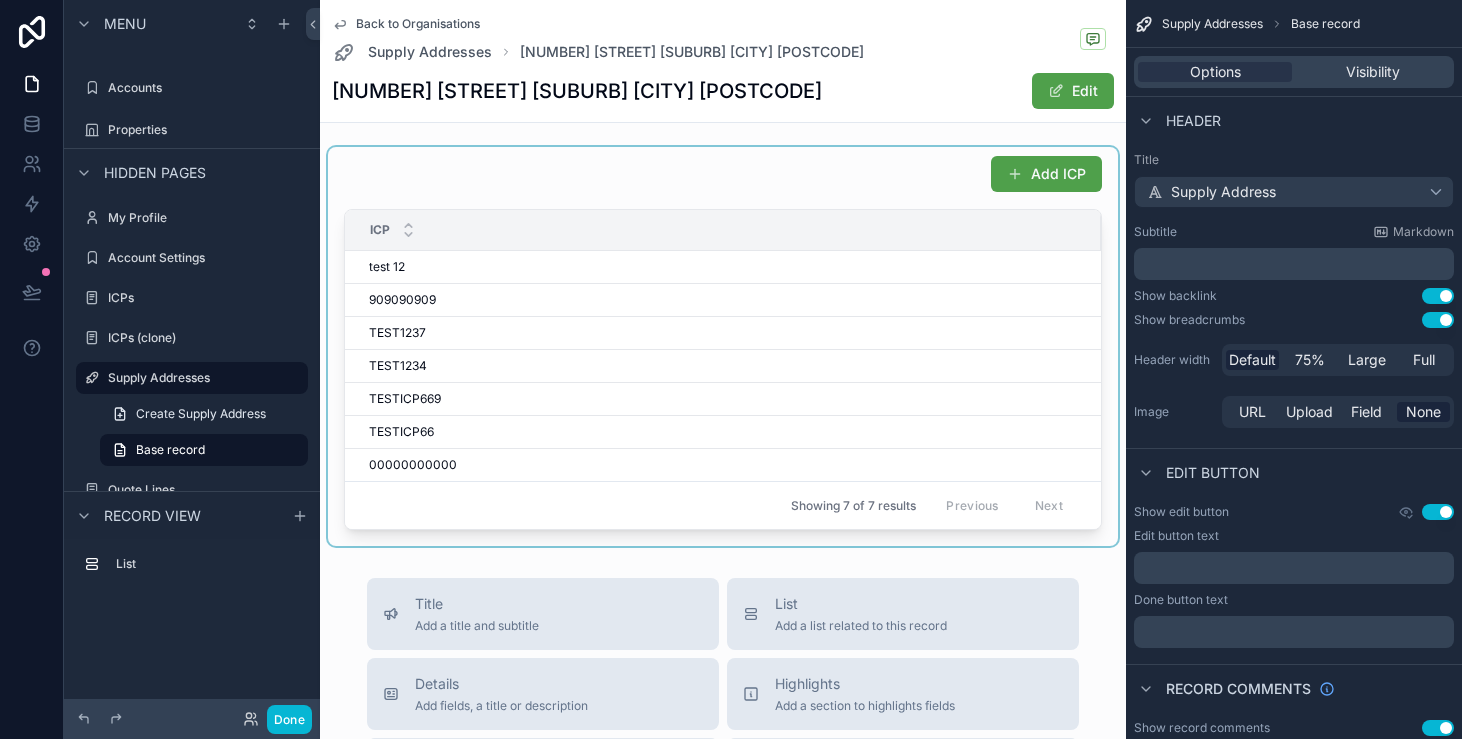 click at bounding box center [723, 346] 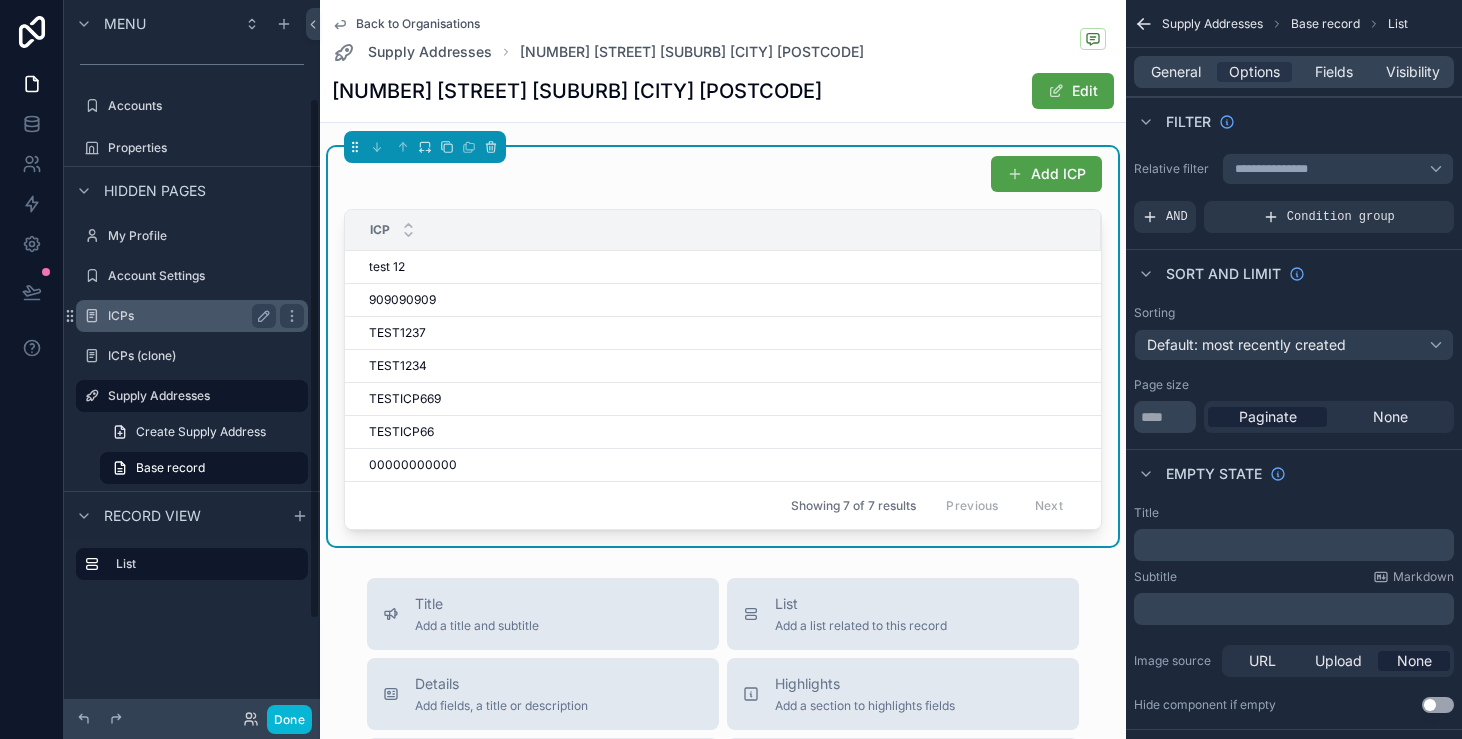 click on "ICPs" at bounding box center (192, 316) 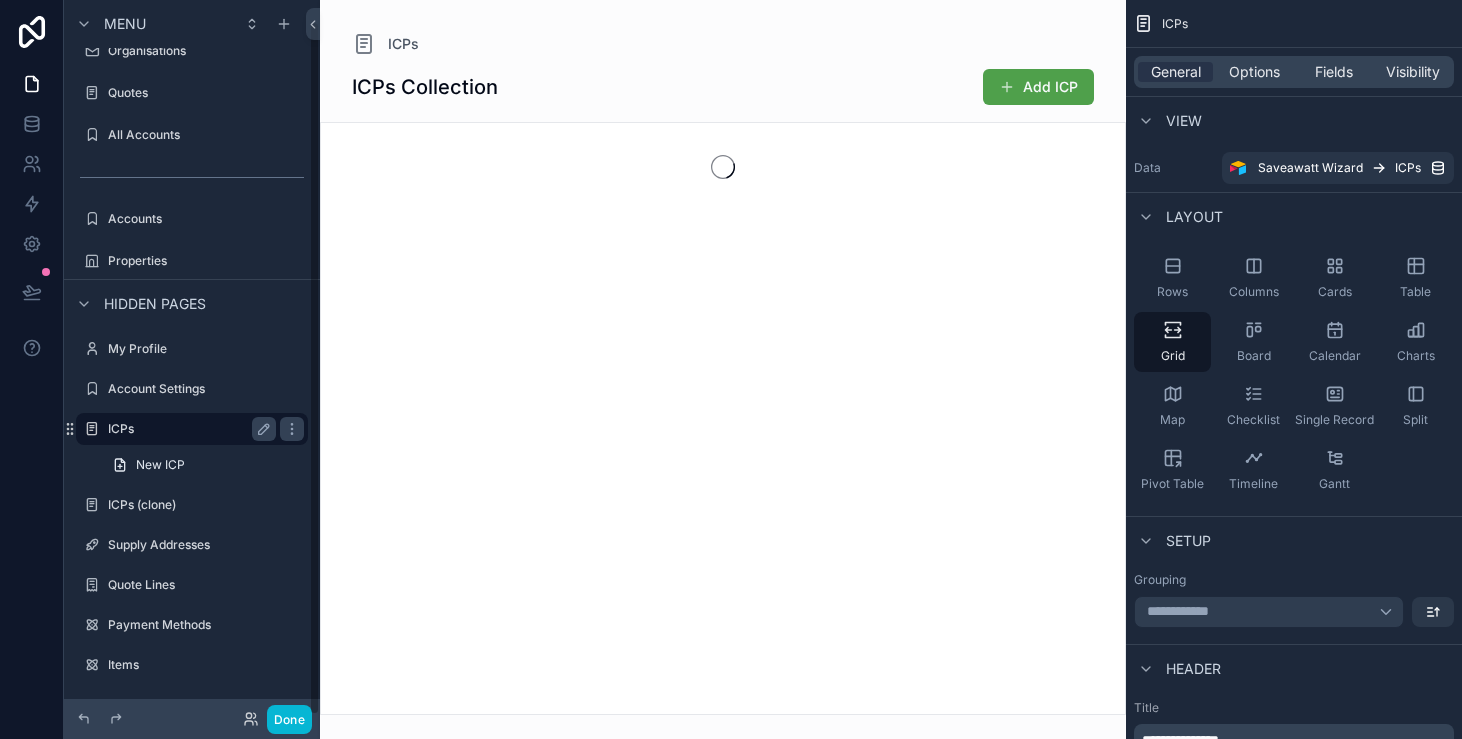 scroll, scrollTop: 21, scrollLeft: 0, axis: vertical 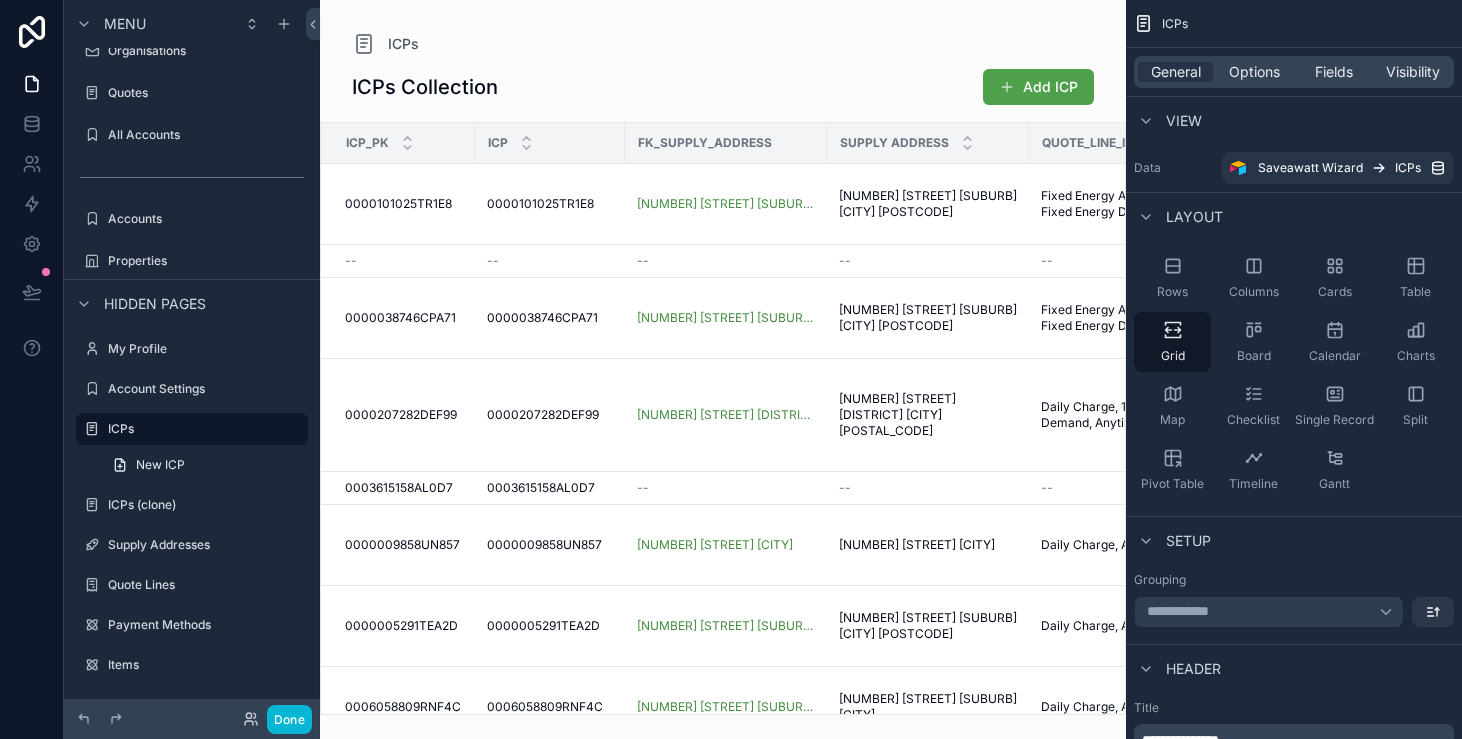 click at bounding box center (723, 369) 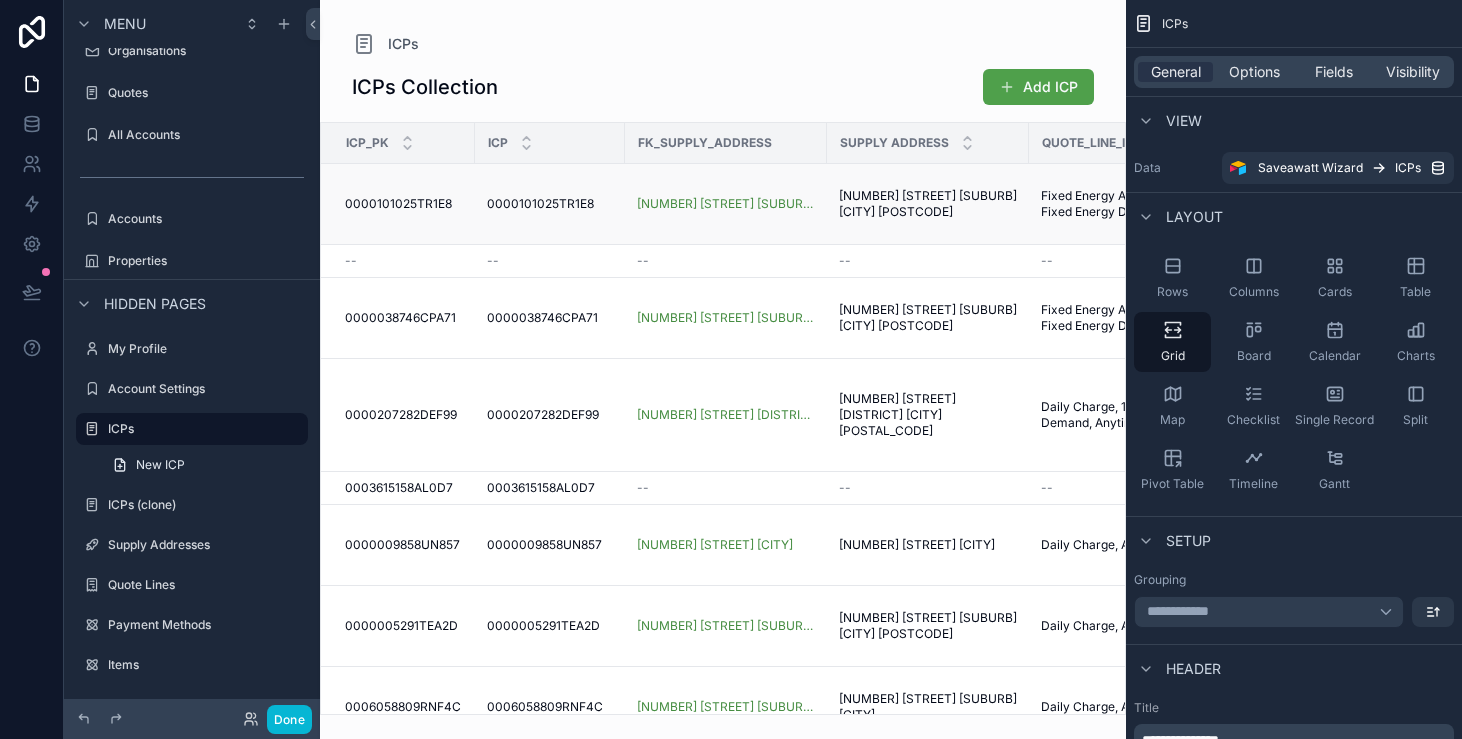 click on "0000101025TR1E8" at bounding box center (398, 204) 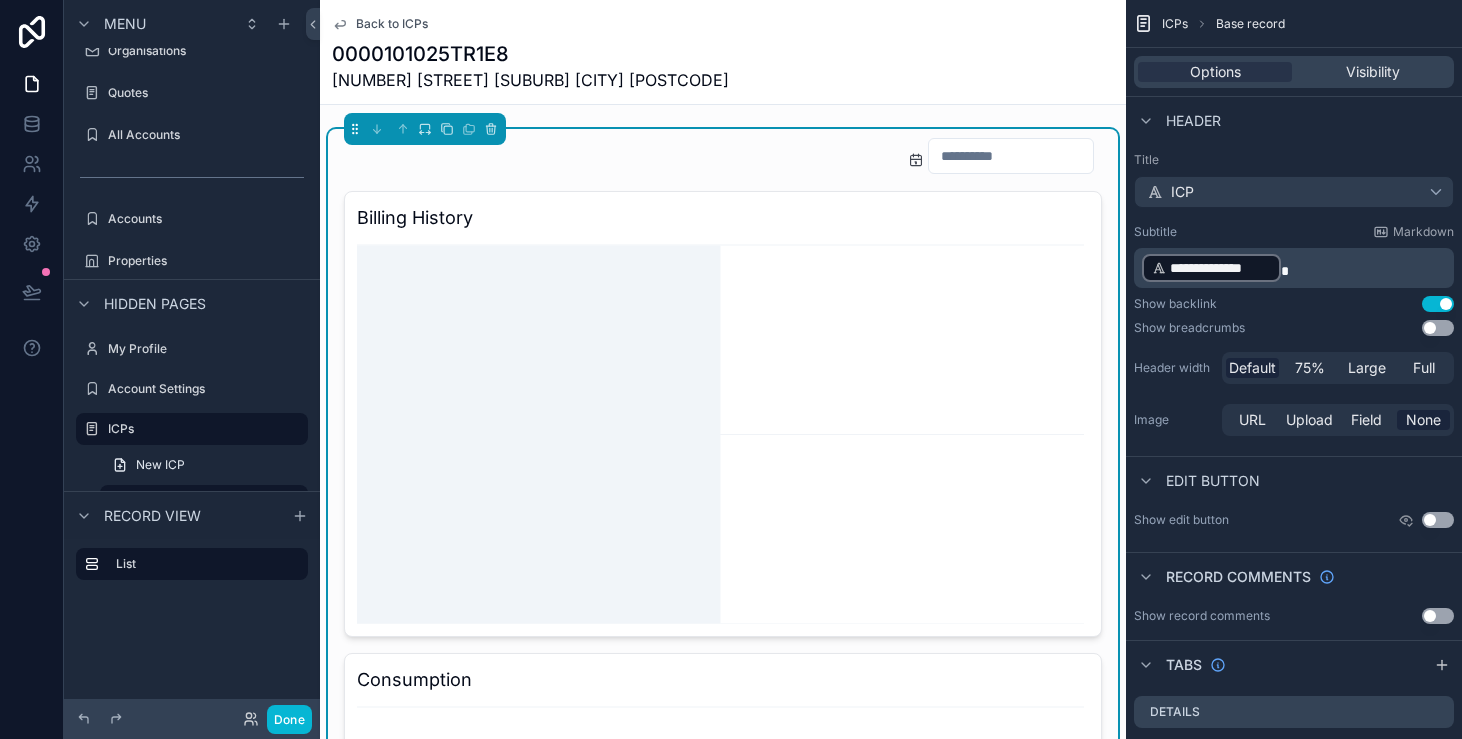 scroll, scrollTop: 49, scrollLeft: 0, axis: vertical 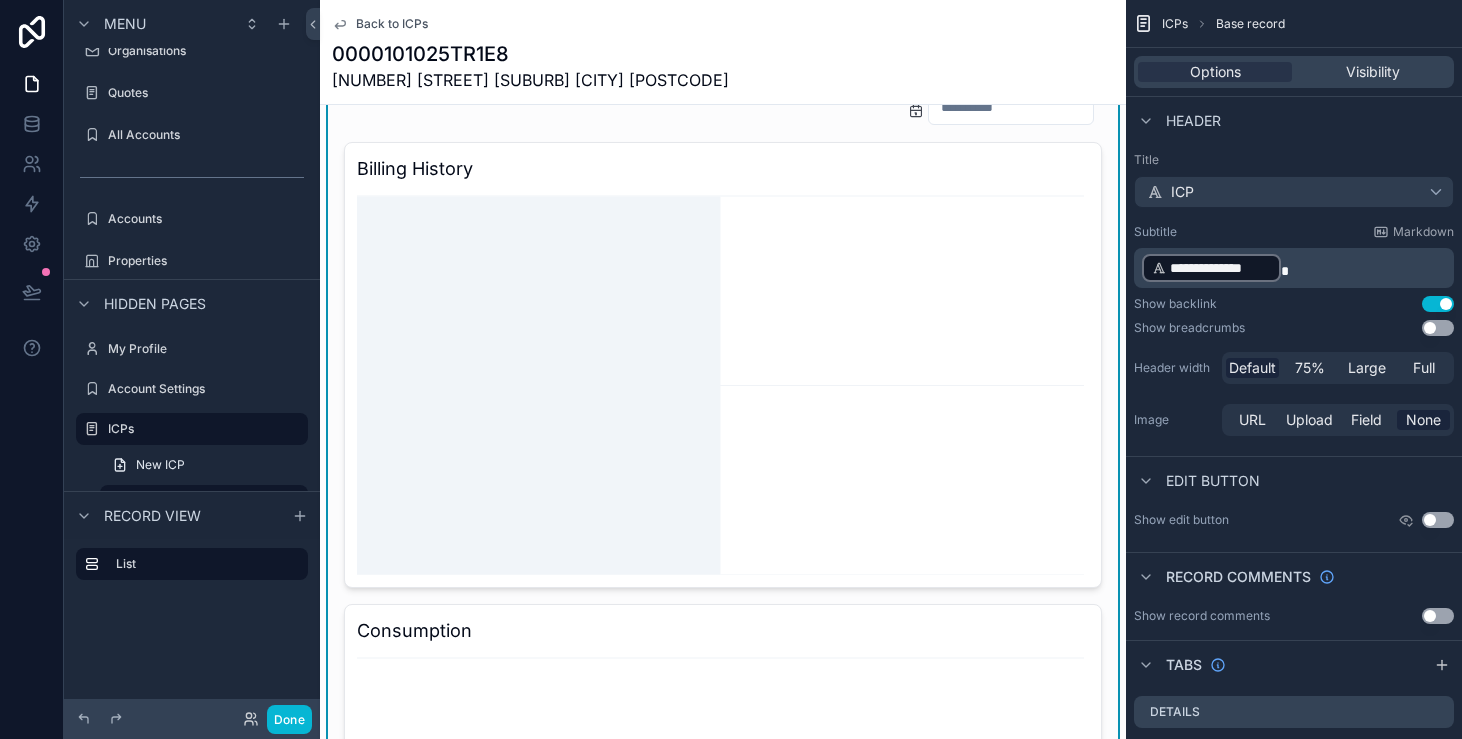 click 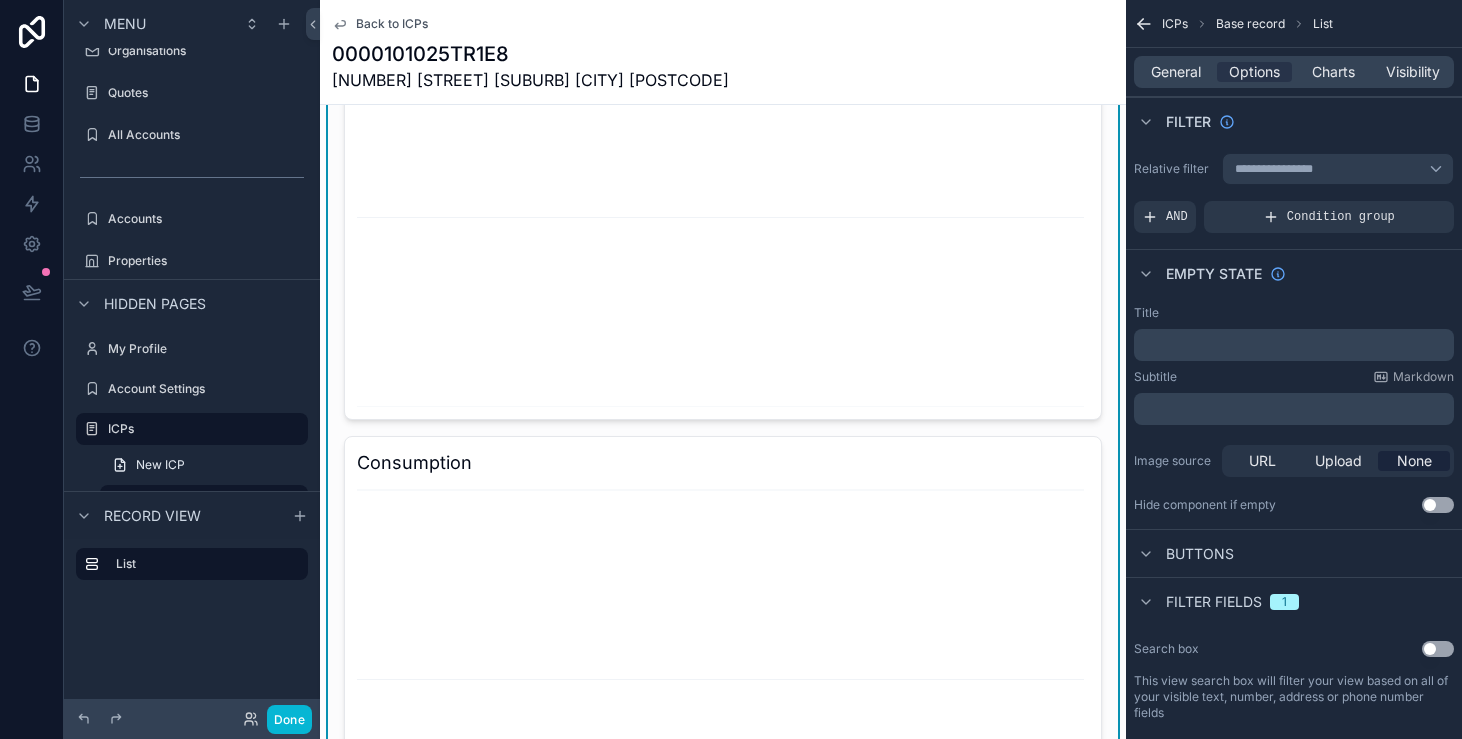 scroll, scrollTop: 0, scrollLeft: 0, axis: both 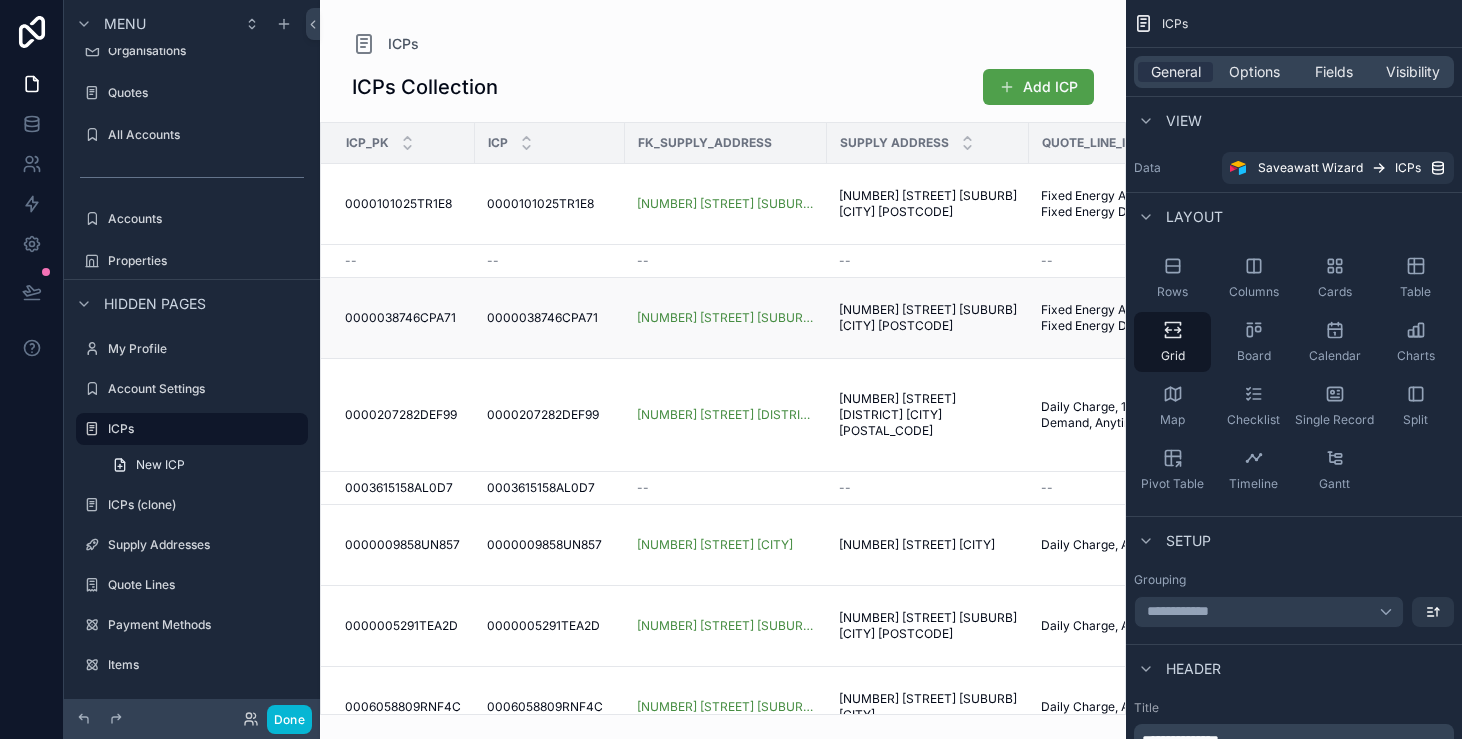 click on "0000038746CPA71 0000038746CPA71" at bounding box center [398, 318] 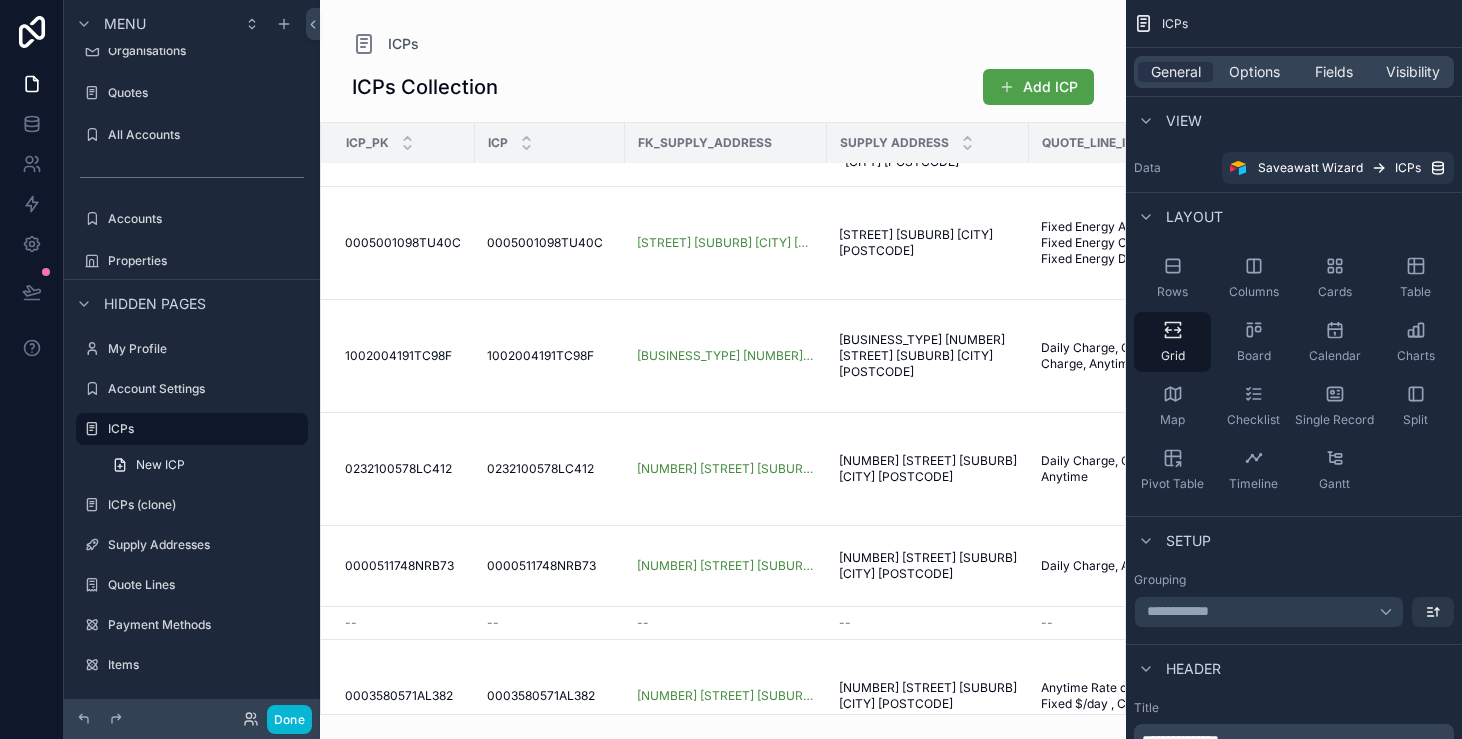 scroll, scrollTop: 661, scrollLeft: 0, axis: vertical 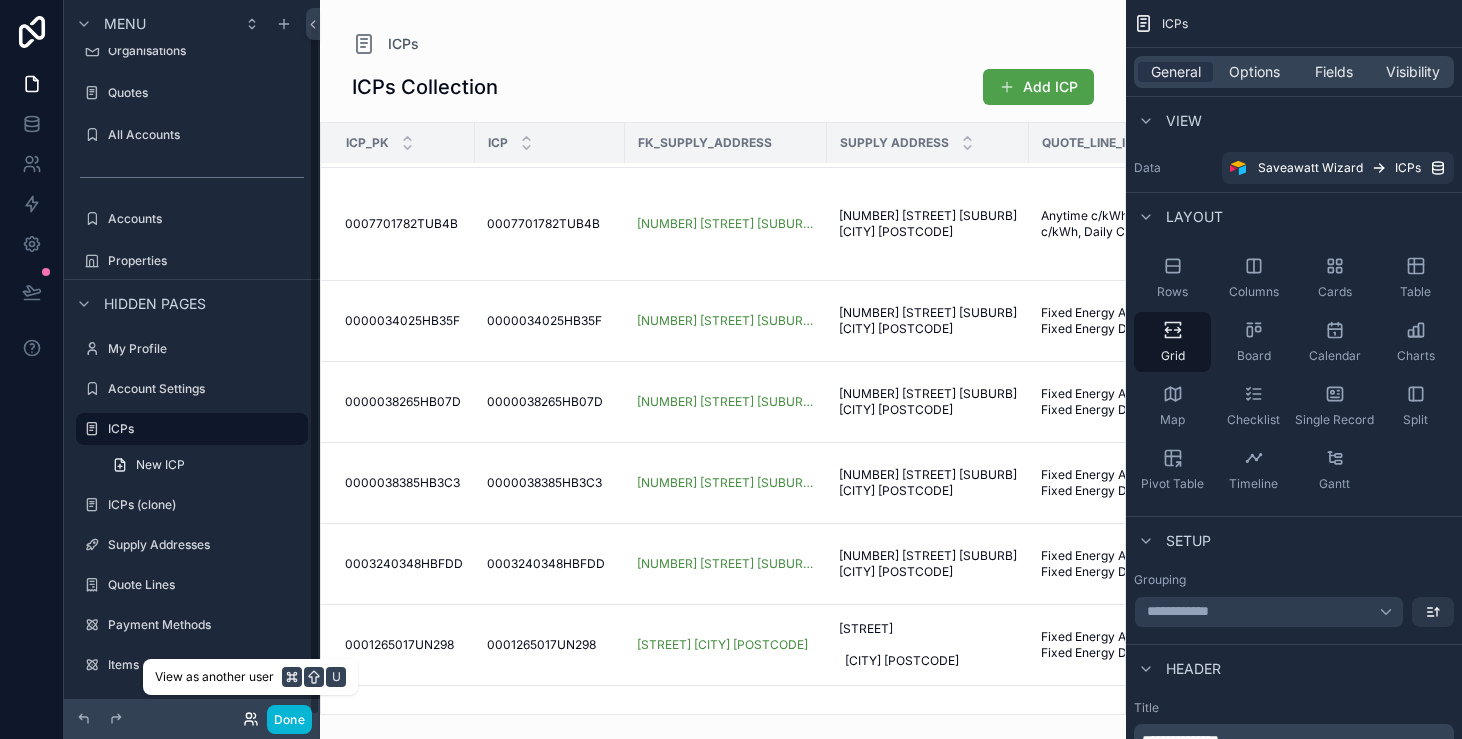 click 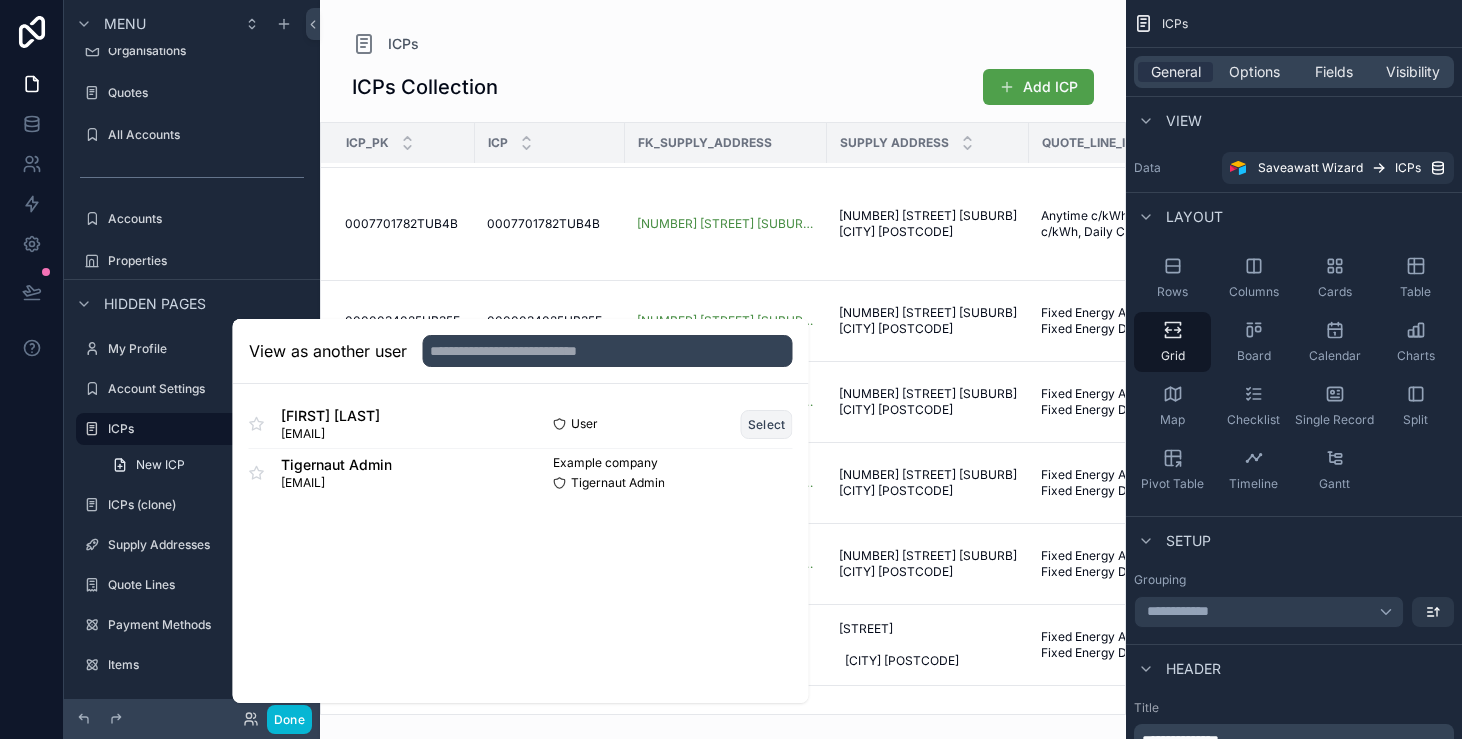 click on "Select" at bounding box center (767, 424) 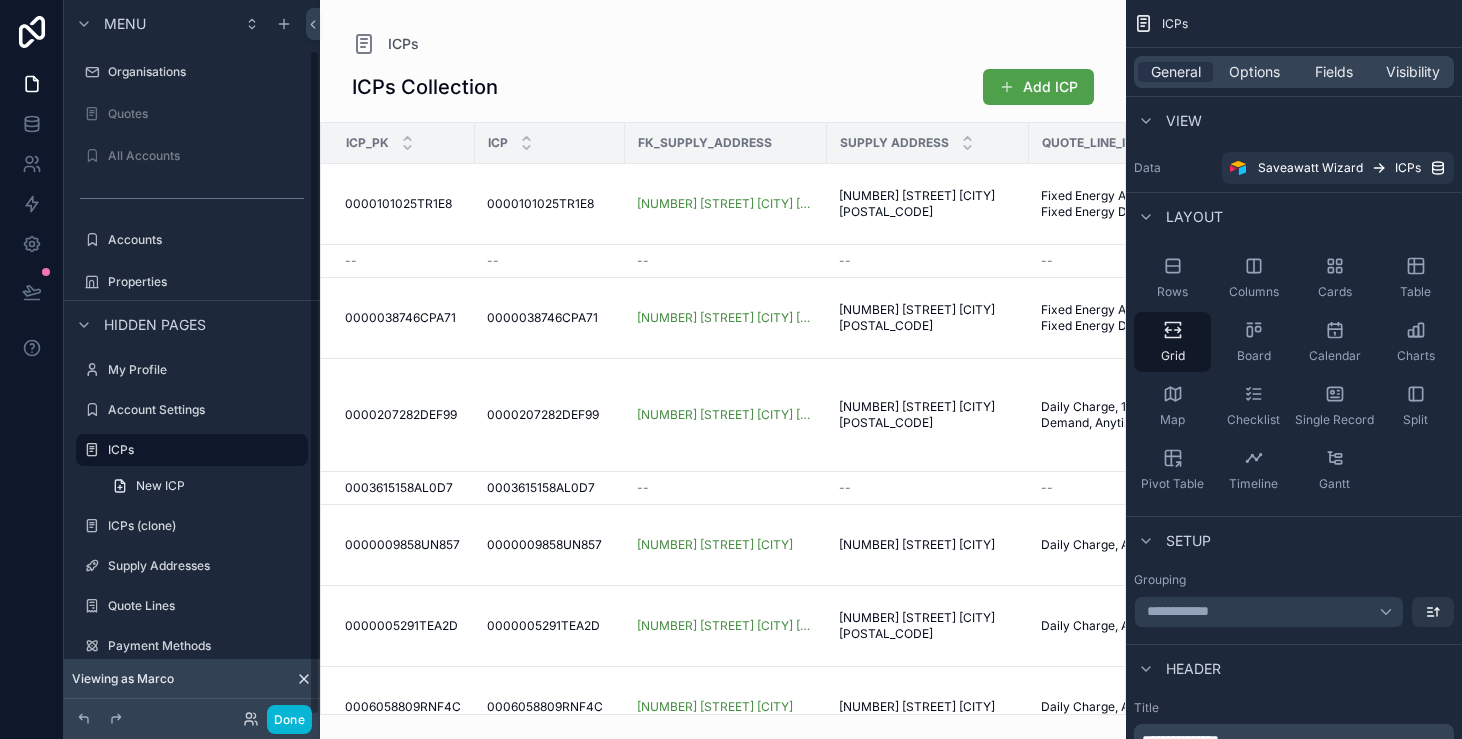 scroll, scrollTop: 0, scrollLeft: 0, axis: both 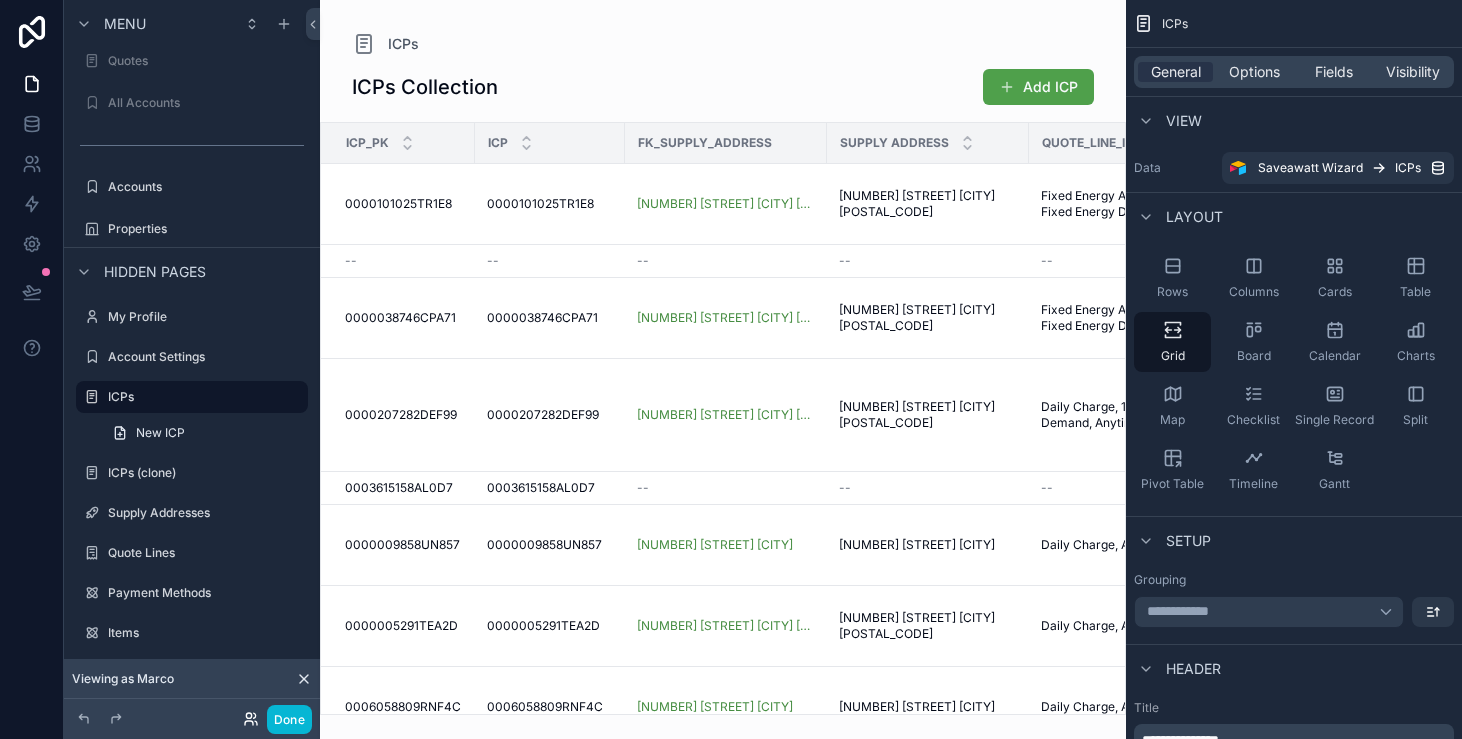 click 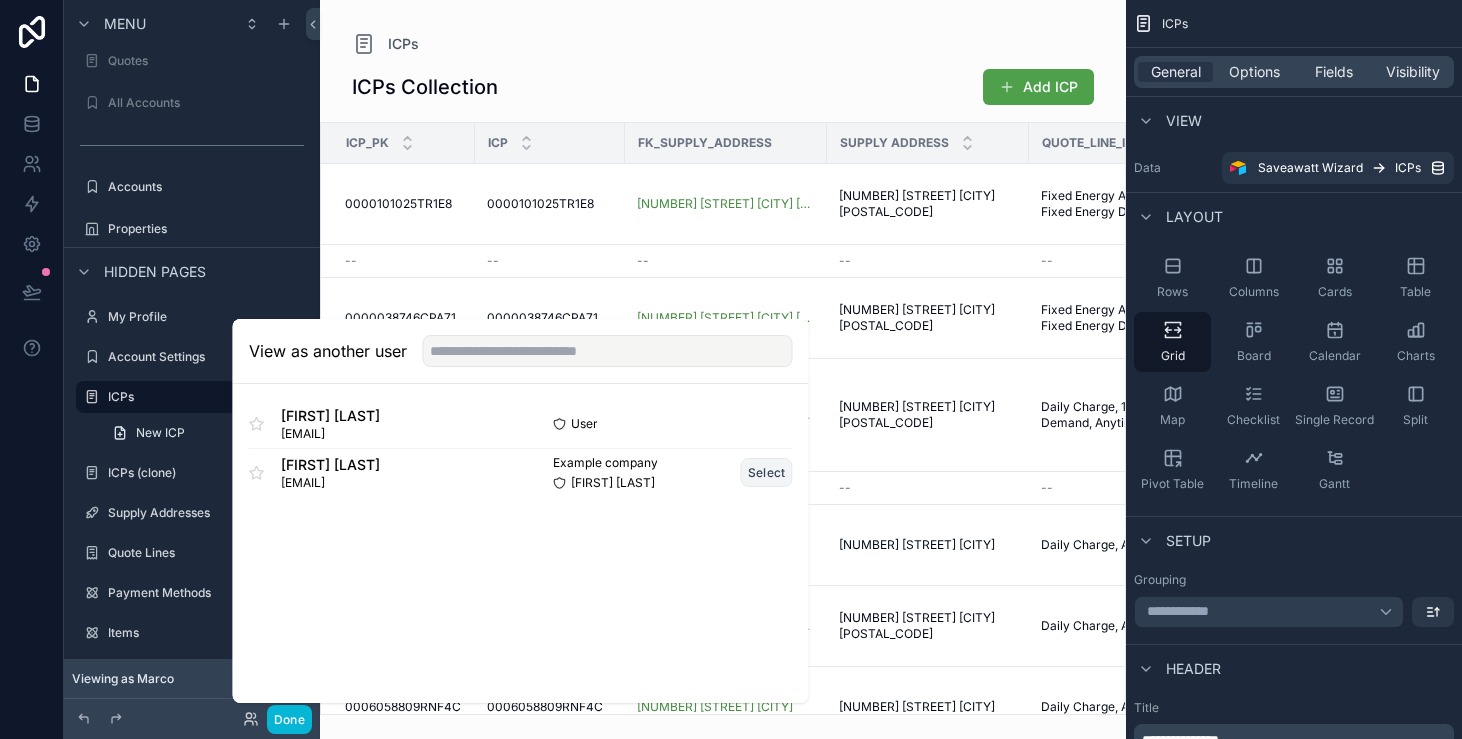 click on "Select" at bounding box center (767, 472) 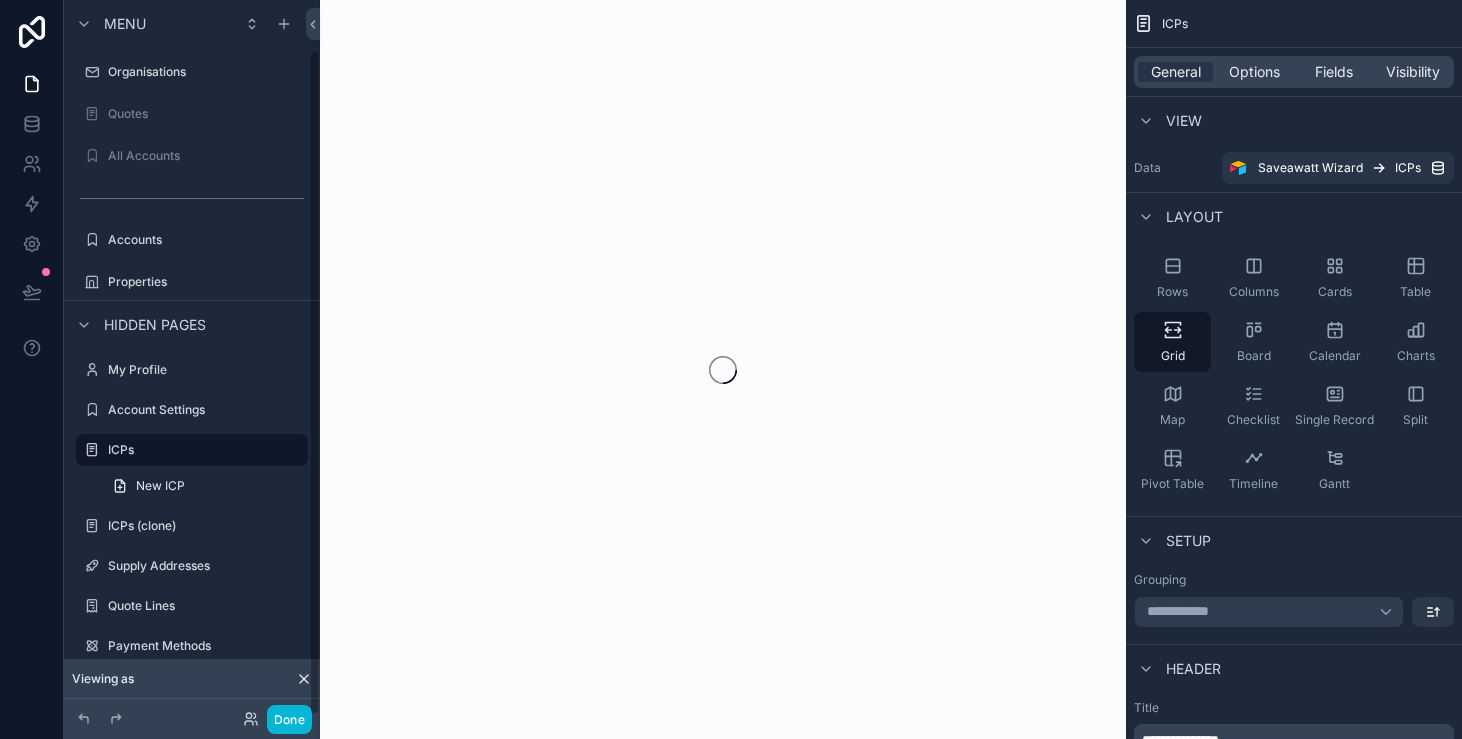 scroll, scrollTop: 0, scrollLeft: 0, axis: both 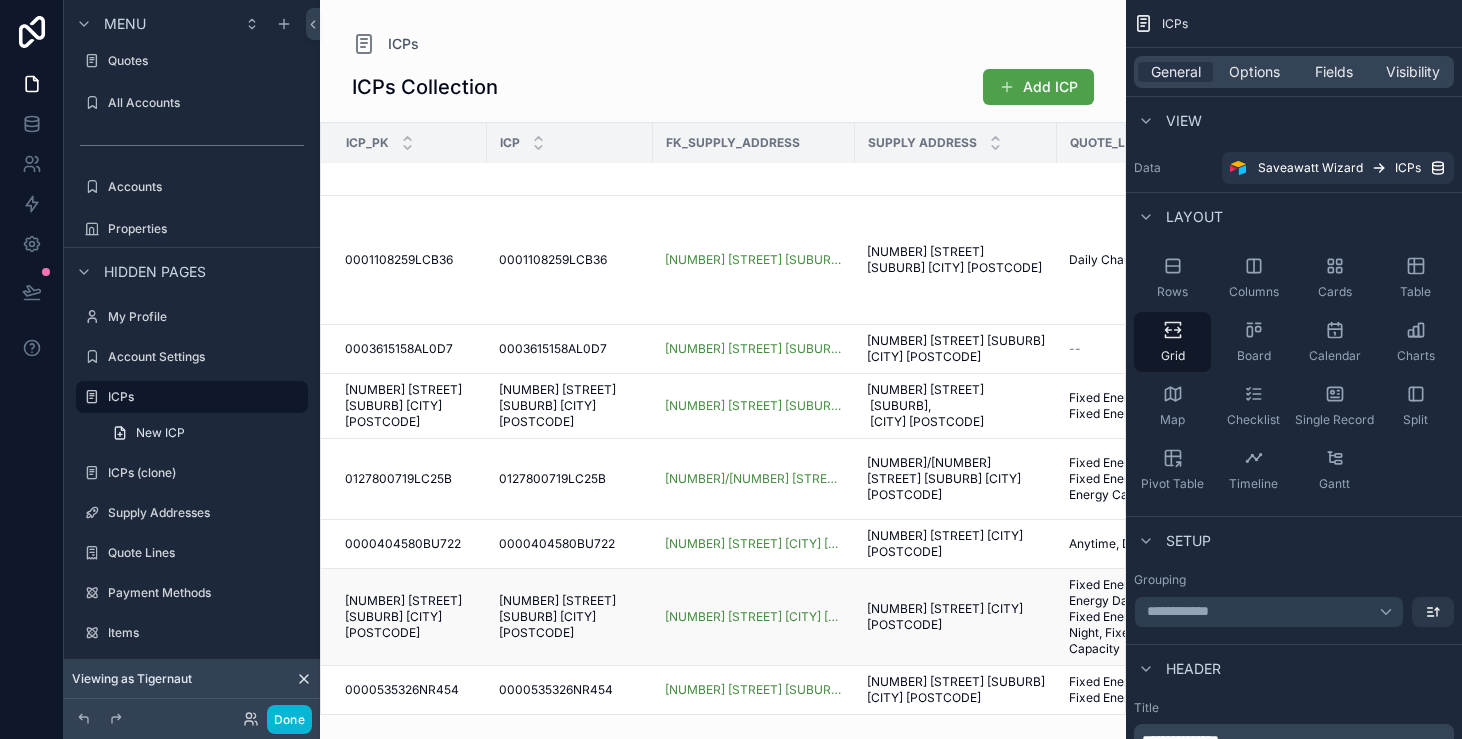 click on "[NUMBER] [STREET] [CITY] [POSTCODE]" at bounding box center [754, 617] 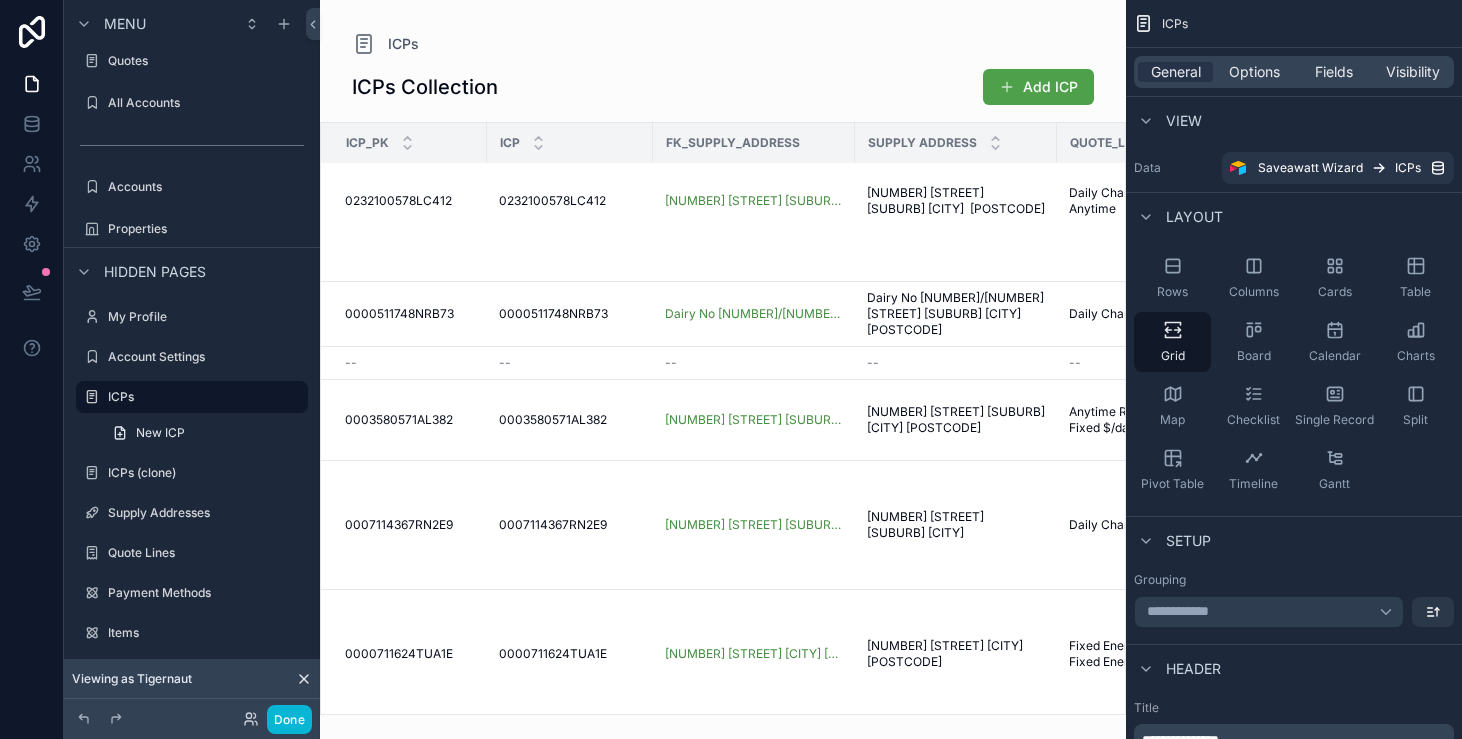 scroll, scrollTop: 0, scrollLeft: 0, axis: both 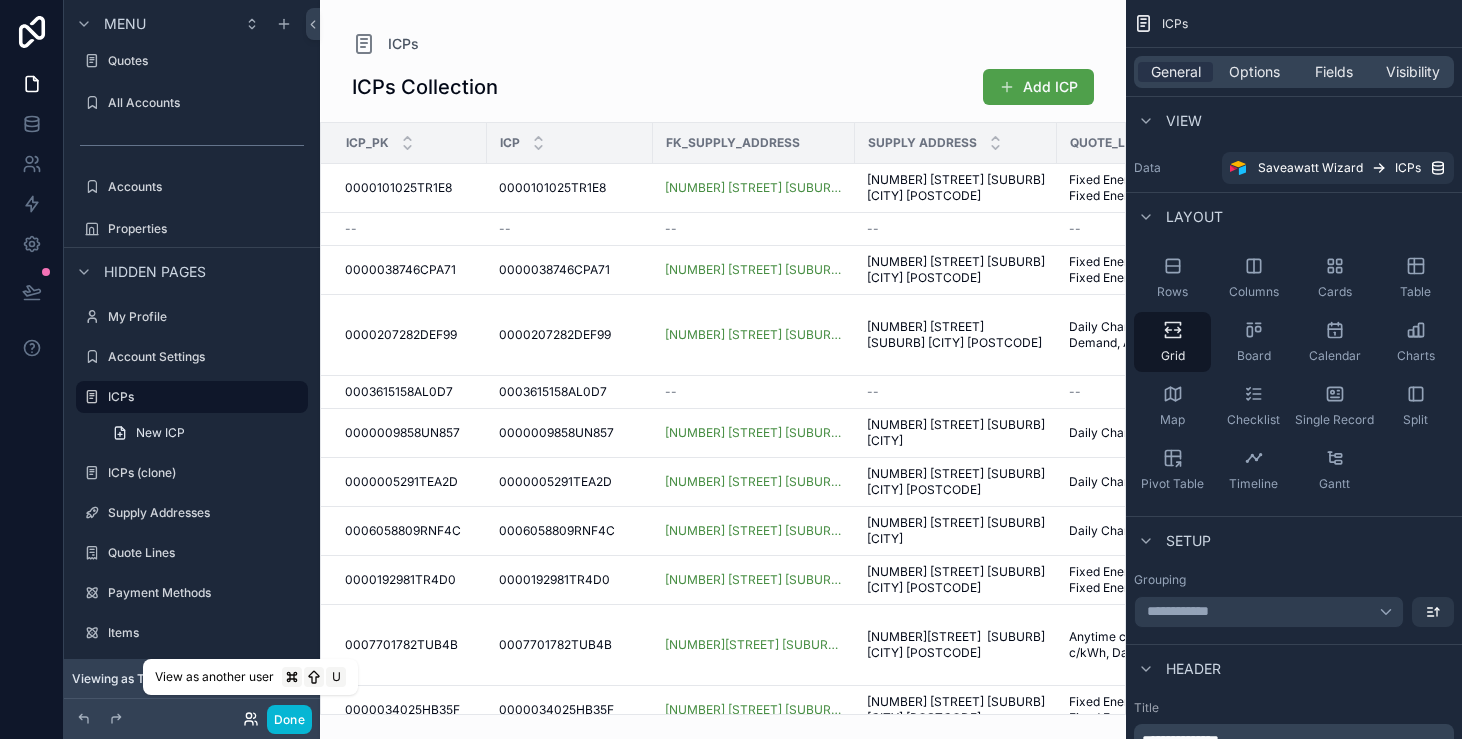 click 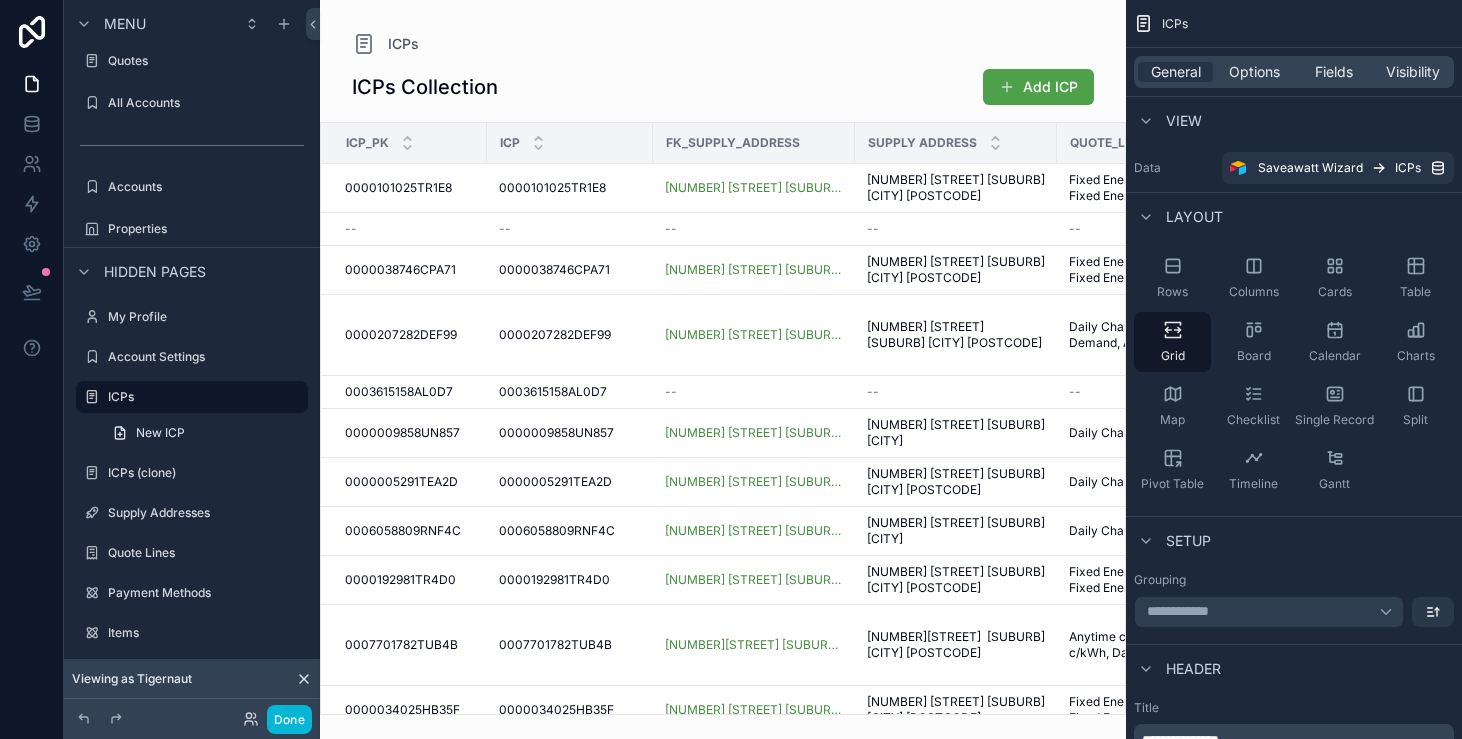 click at bounding box center (152, 719) 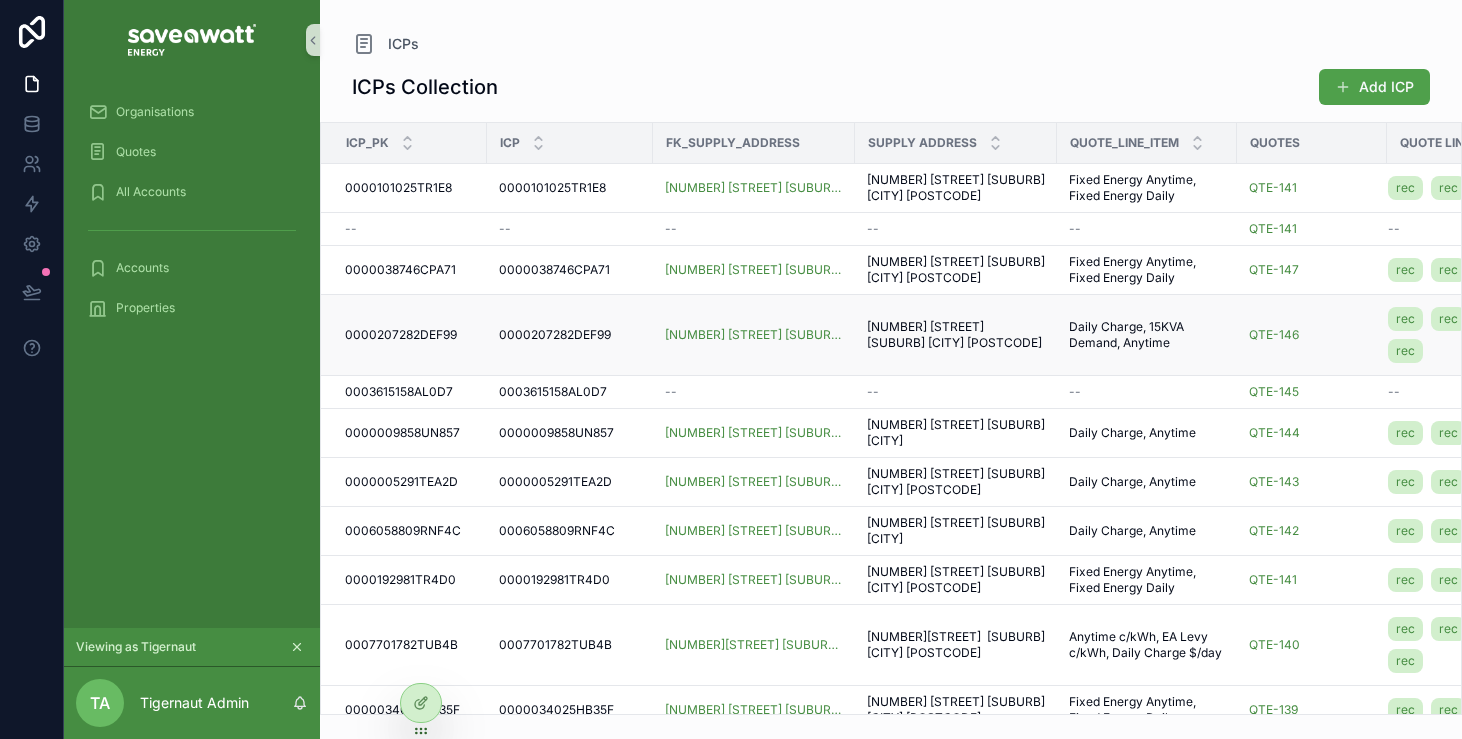click on "[NUMBER] [STREET] [SUBURB] [CITY] [POSTCODE] [NUMBER] [STREET] [SUBURB] [CITY] [POSTCODE]" at bounding box center (570, 335) 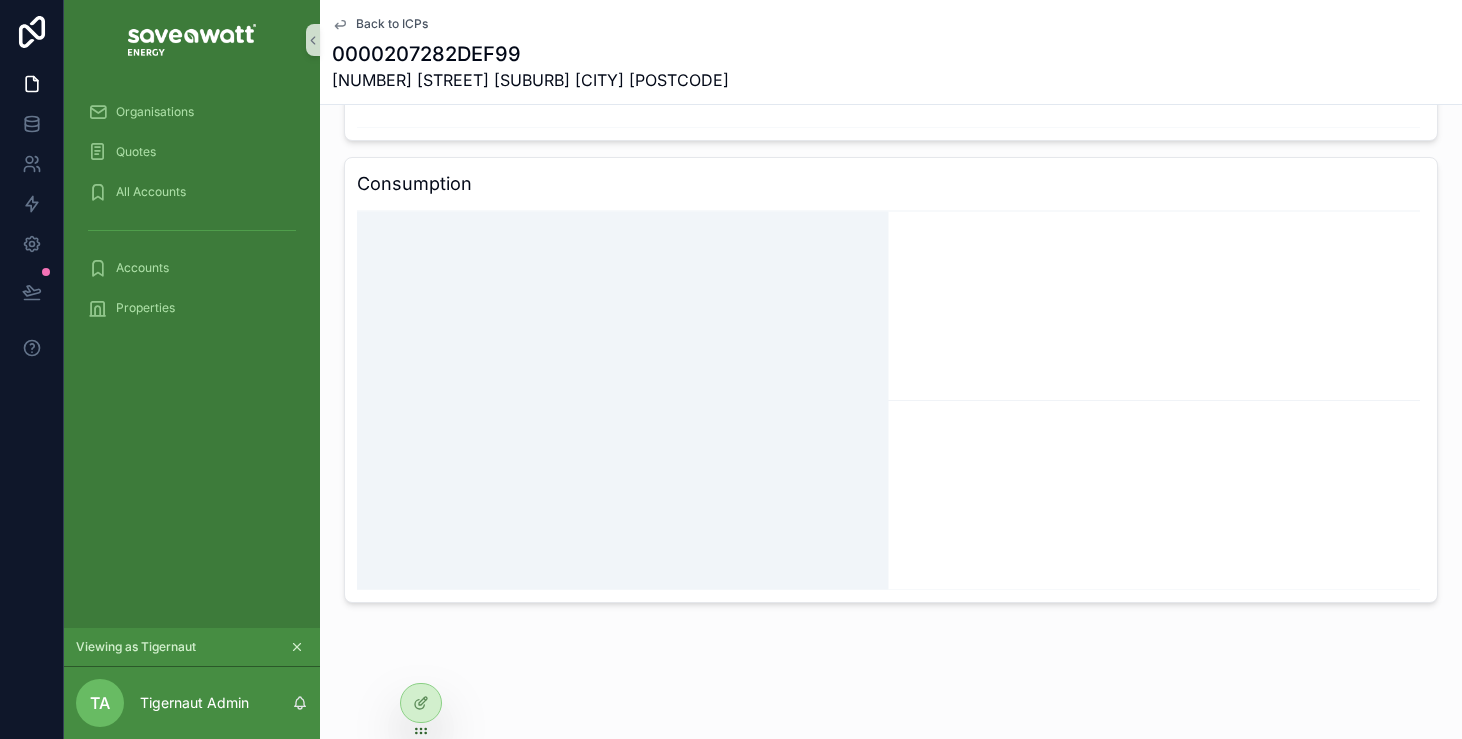 scroll, scrollTop: 0, scrollLeft: 0, axis: both 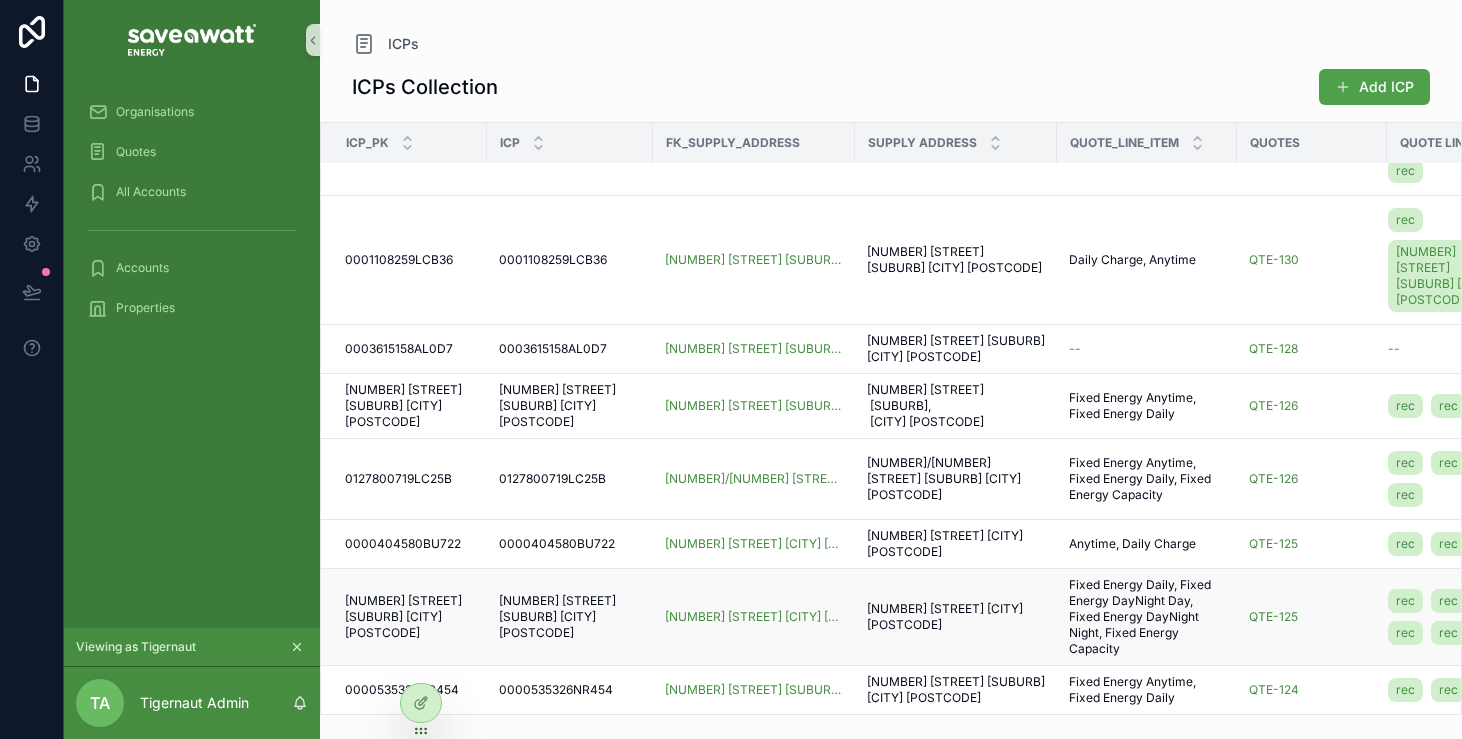 click on "[NUMBER] [STREET] [SUBURB] [CITY] [POSTCODE]" at bounding box center (570, 617) 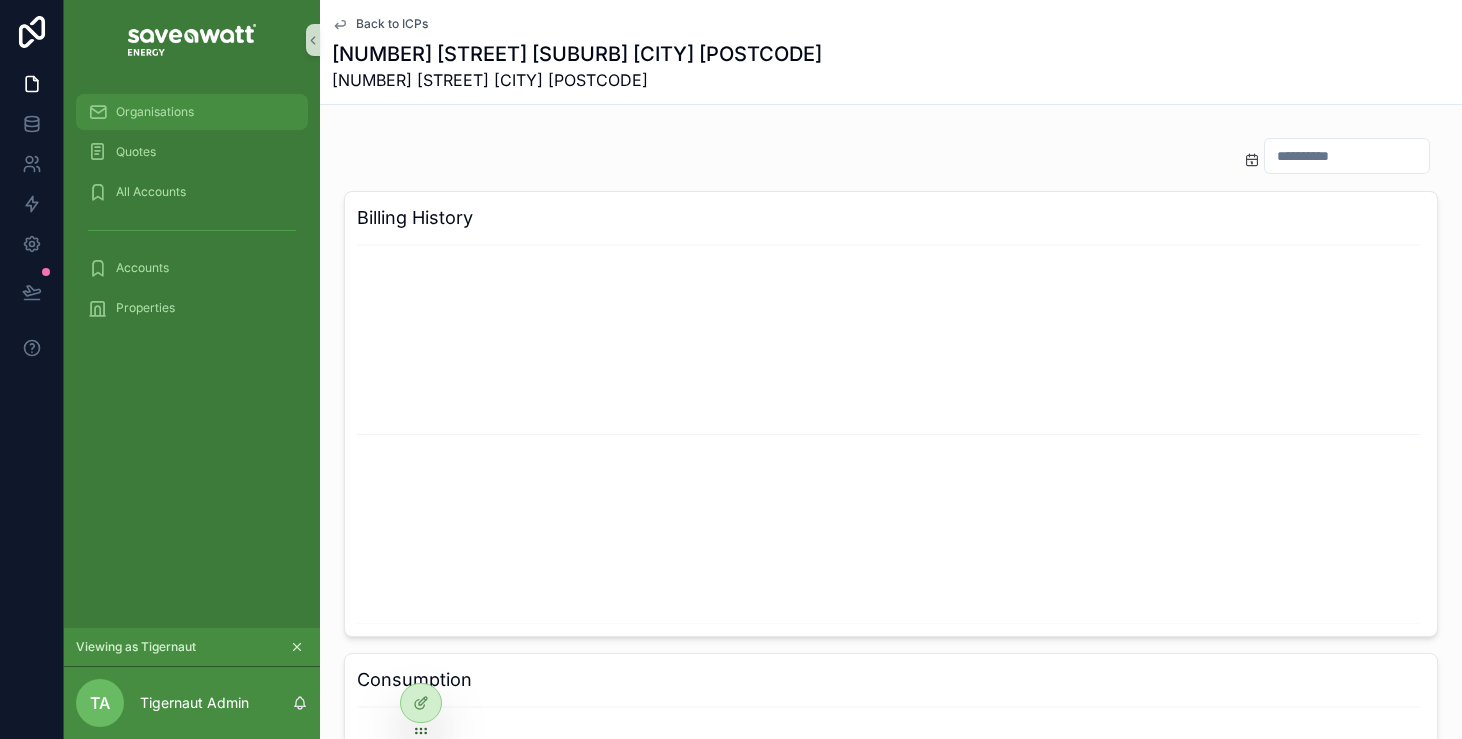 click on "Organisations" at bounding box center [192, 112] 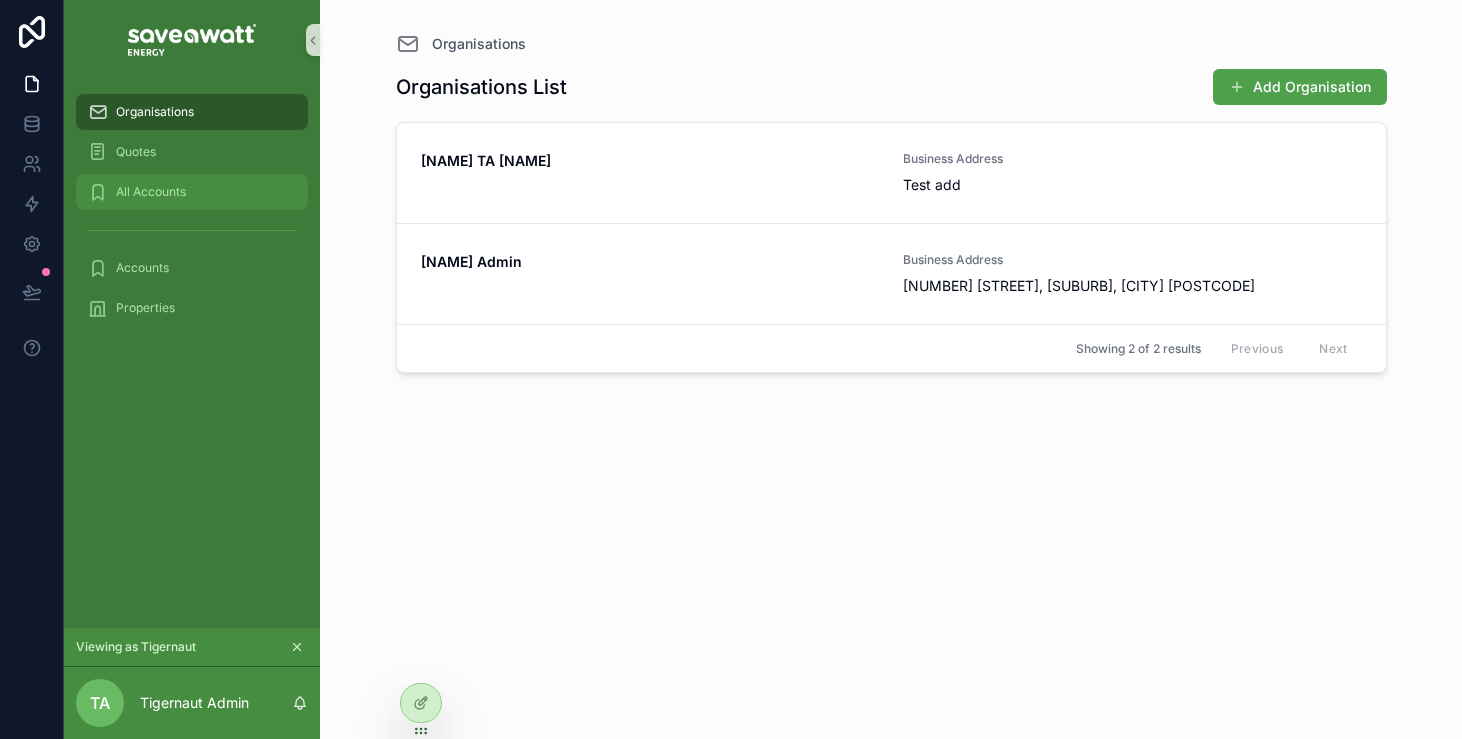 click on "All Accounts" at bounding box center (192, 192) 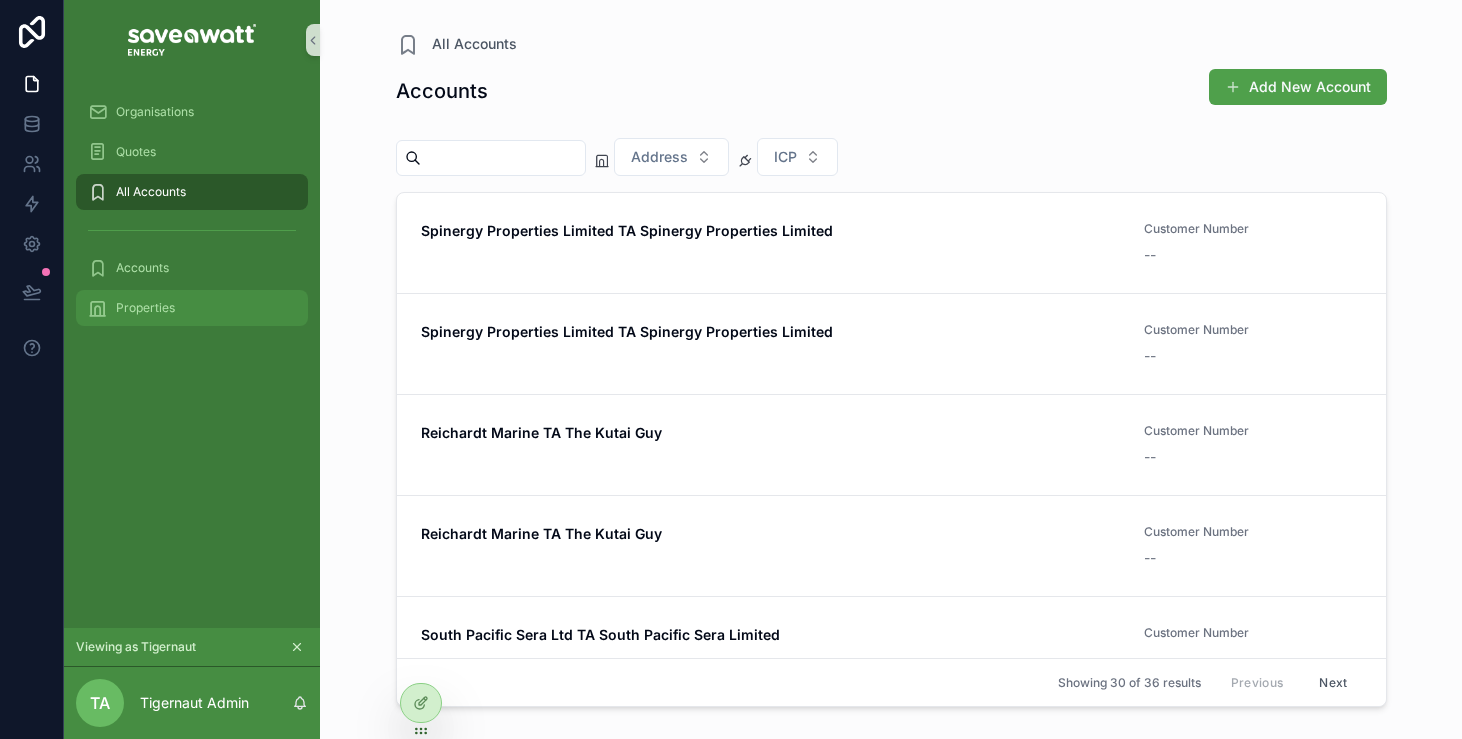 click on "Properties" at bounding box center [145, 308] 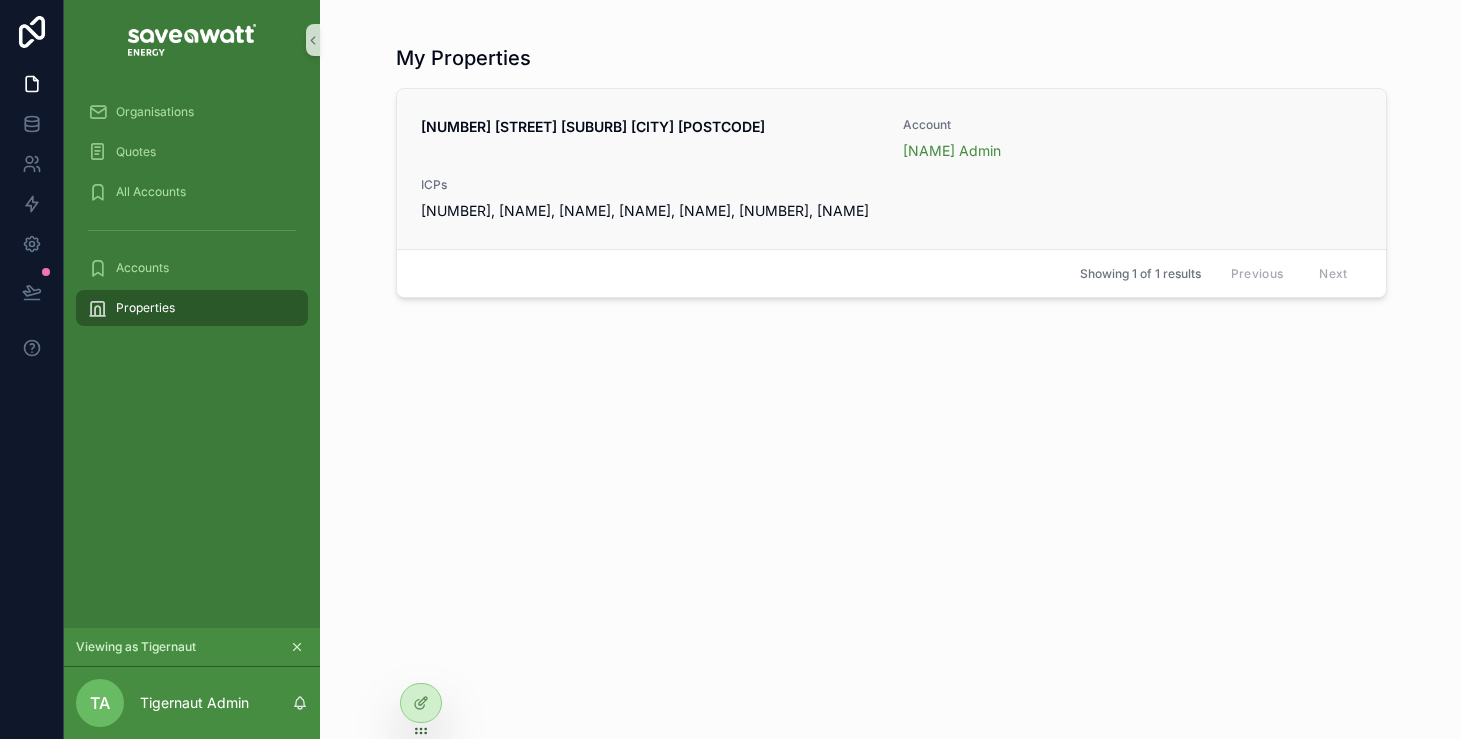 click on "[NUMBER], [NAME], [NAME], [NAME], [NAME], [NUMBER], [NAME]" at bounding box center [891, 211] 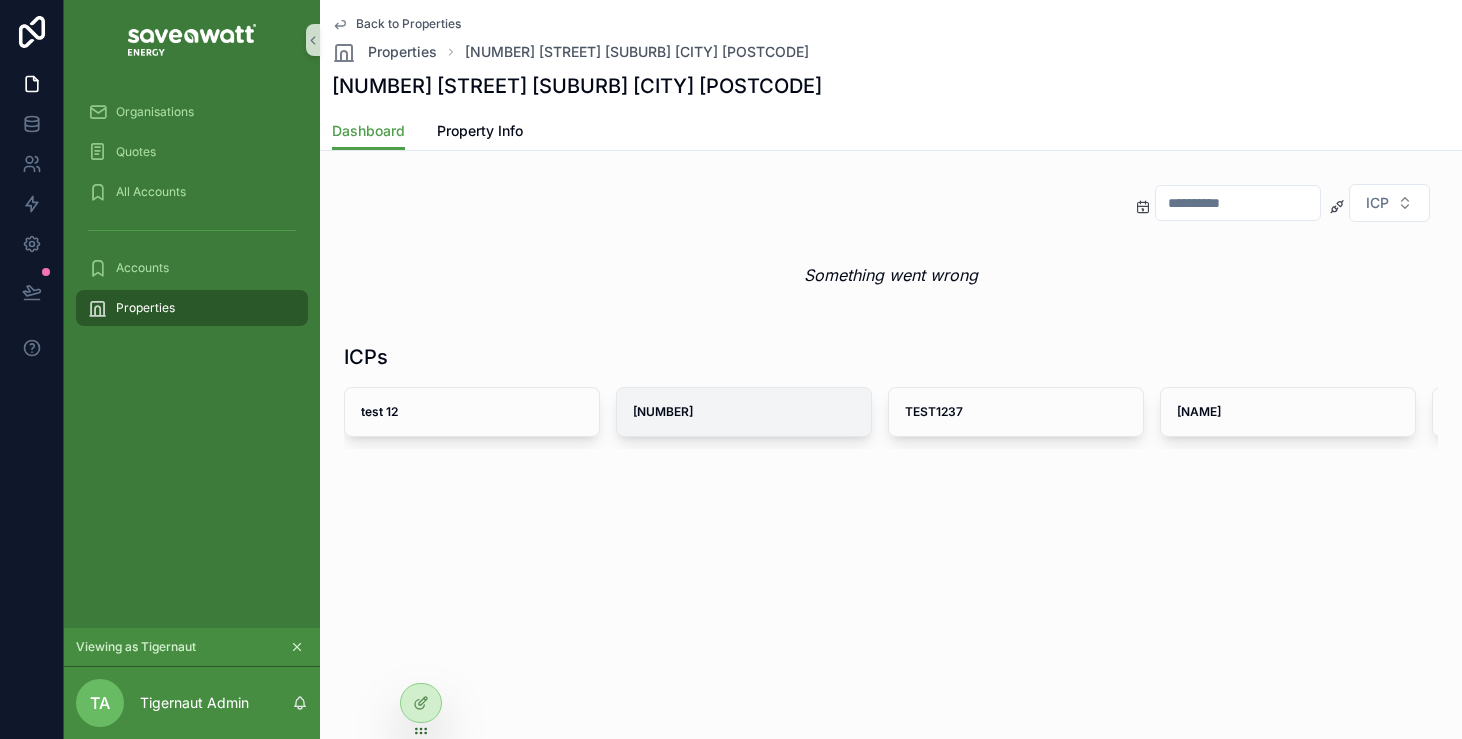 click on "[NUMBER]" at bounding box center [744, 412] 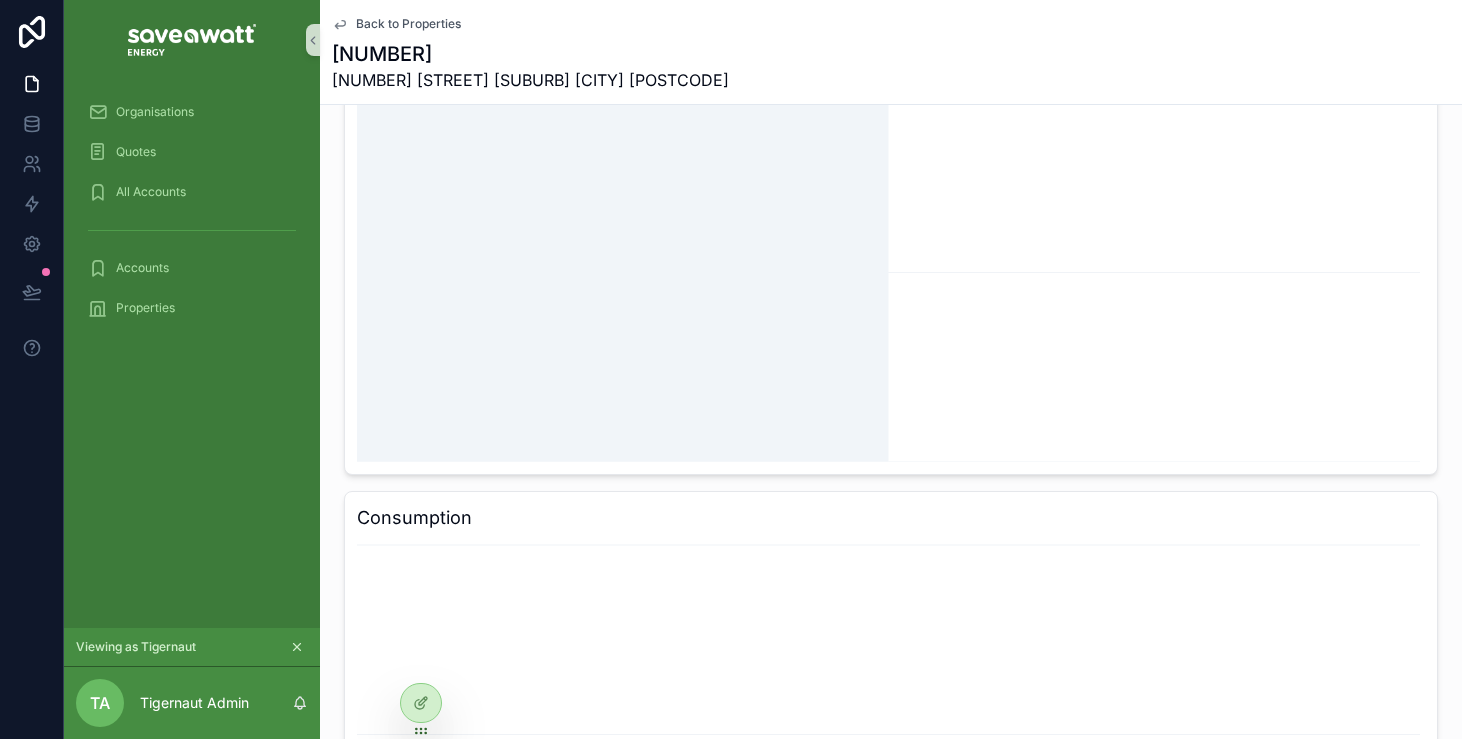 scroll, scrollTop: 166, scrollLeft: 0, axis: vertical 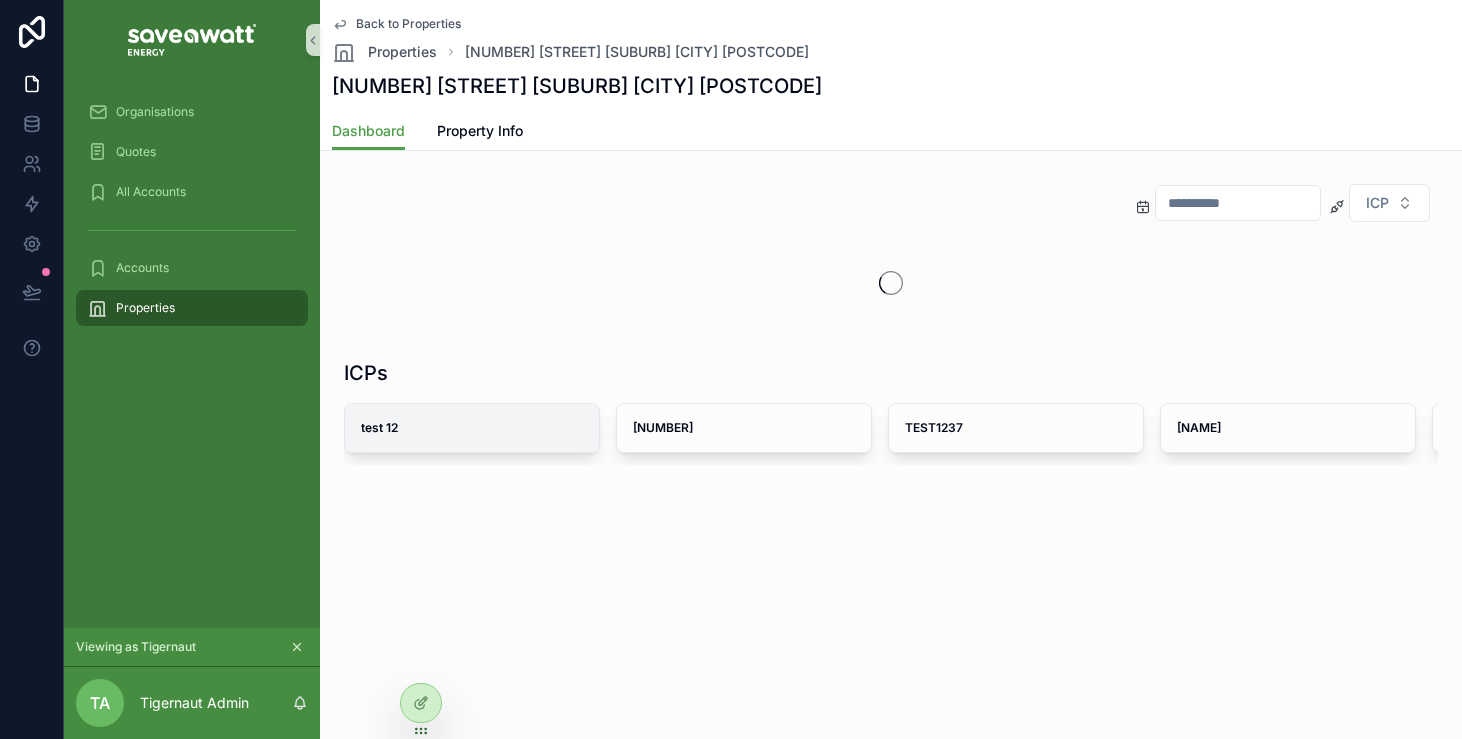 click on "test 12" at bounding box center (472, 428) 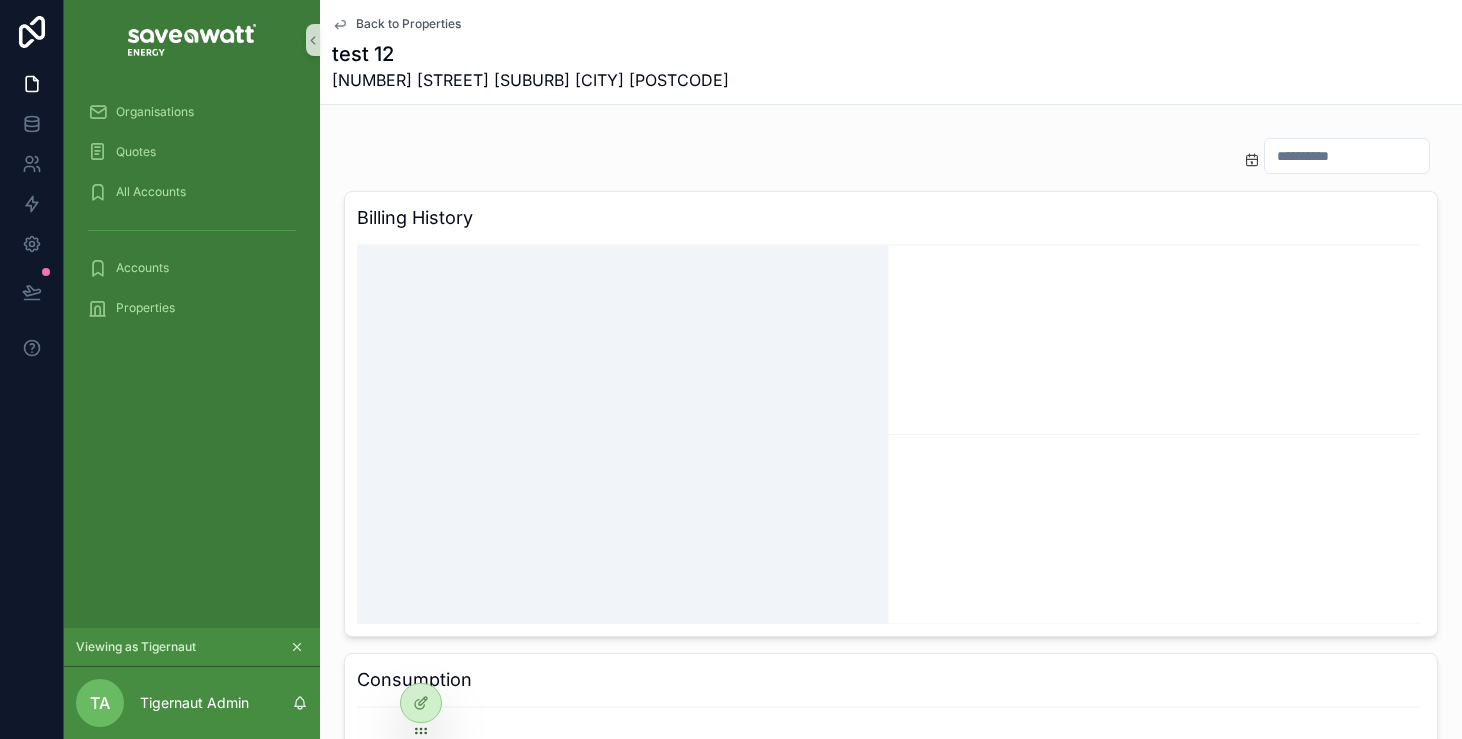 scroll, scrollTop: 496, scrollLeft: 0, axis: vertical 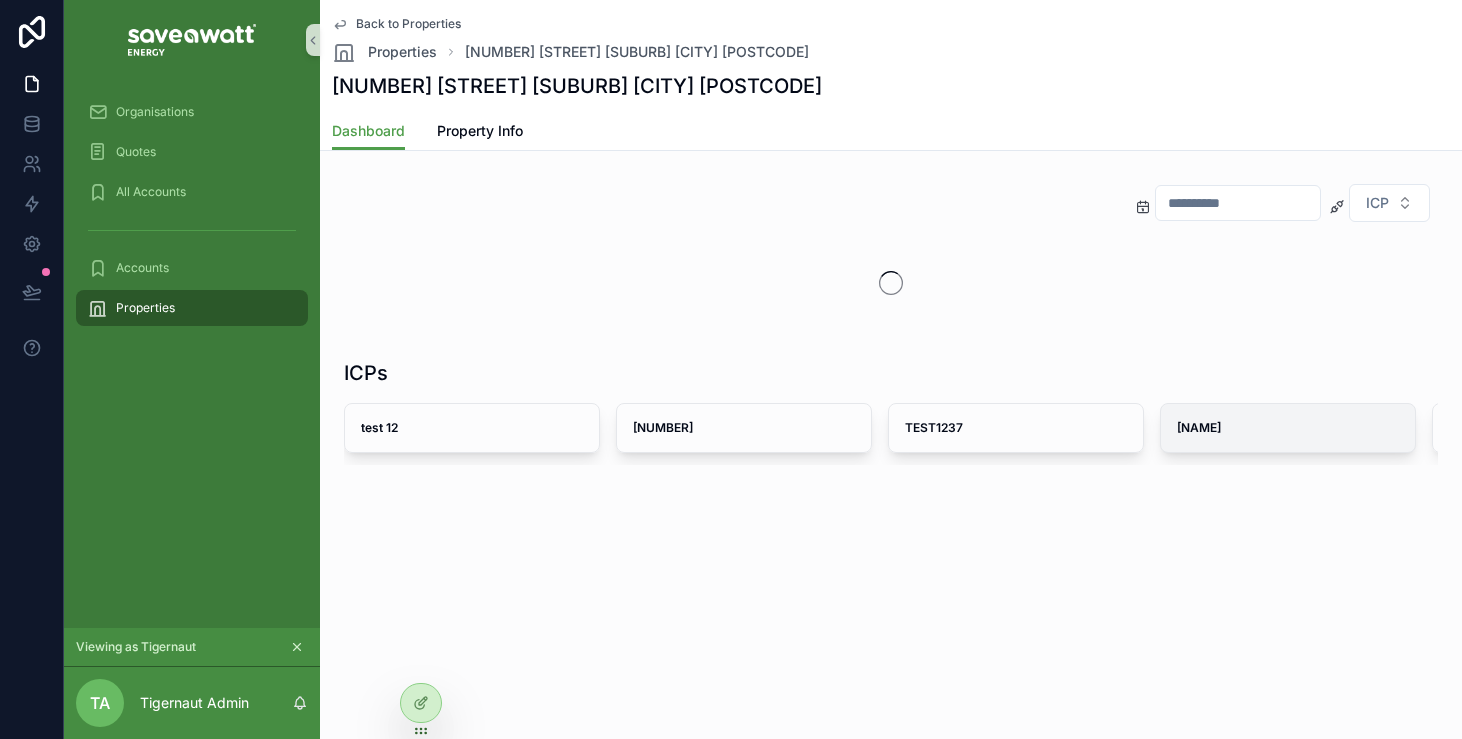 click on "ICPs [NAME] [NUMBER] [NAME] [NAME] [NAME] Previous Next" at bounding box center [891, 324] 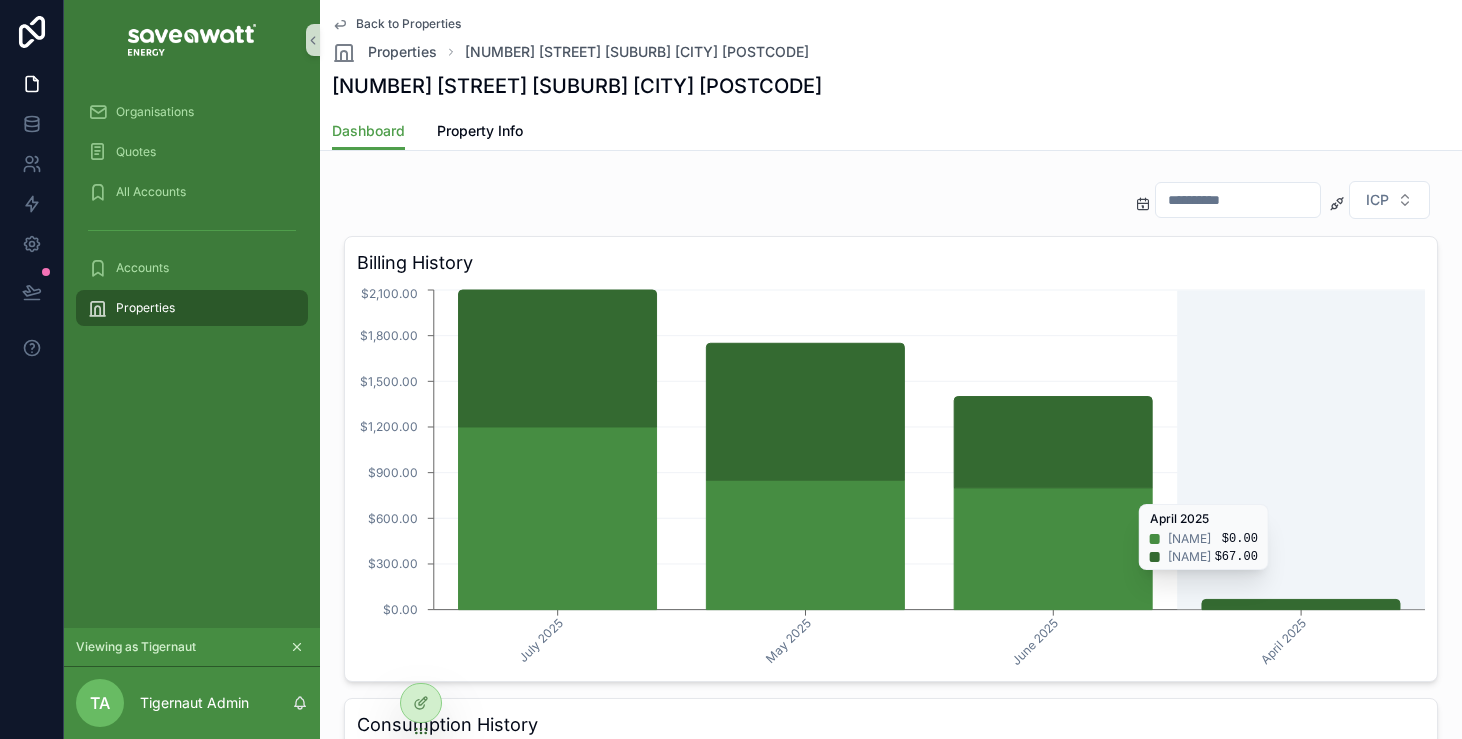 scroll, scrollTop: 2, scrollLeft: 0, axis: vertical 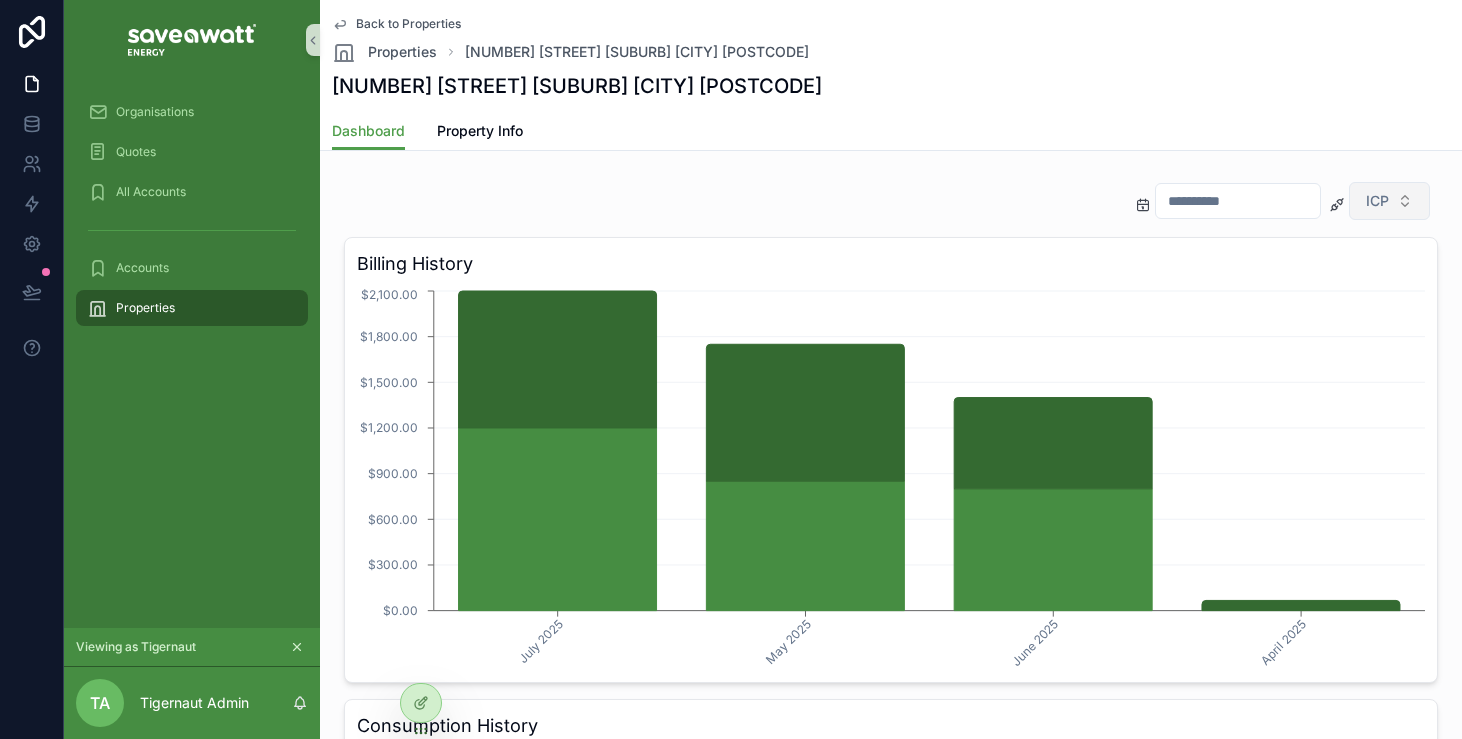 click on "ICP" at bounding box center (1377, 201) 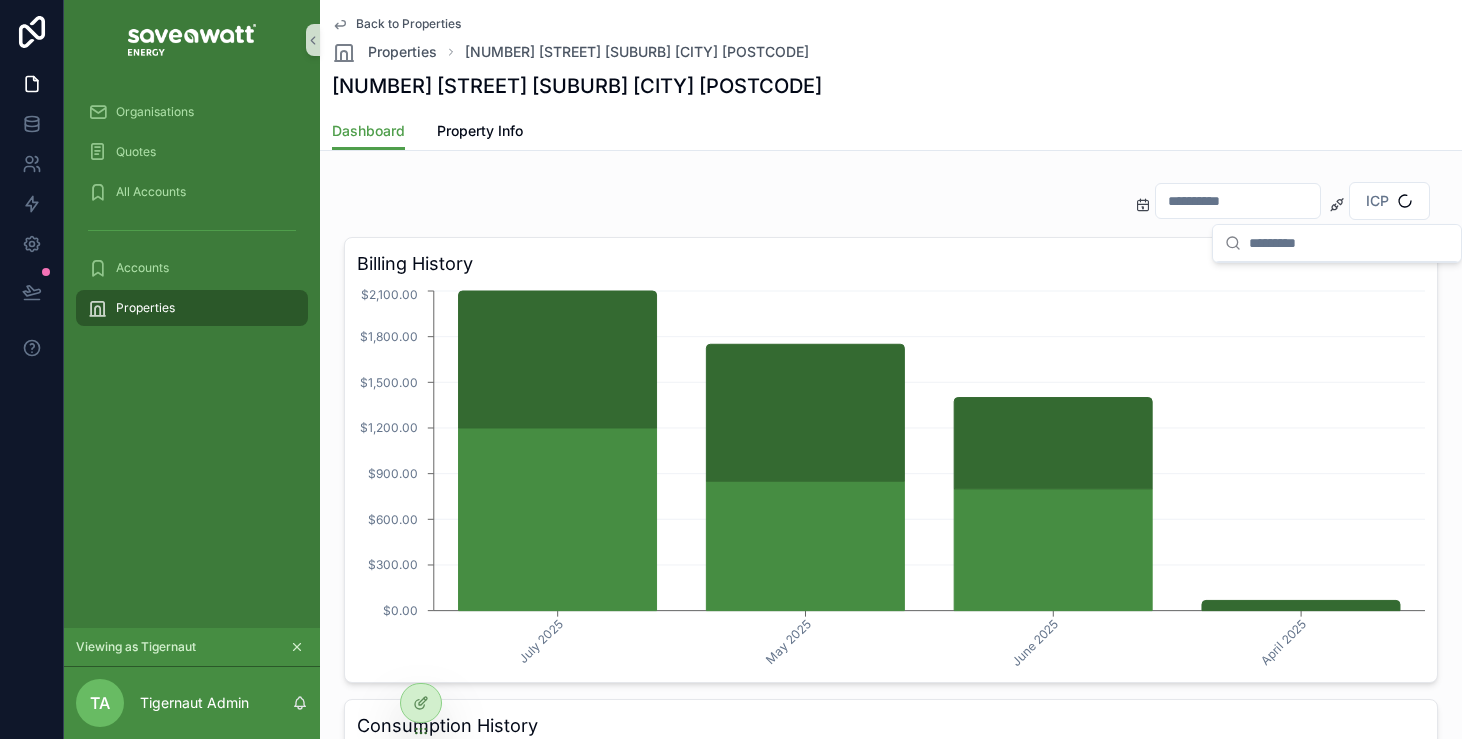 click on "Back to Properties Properties [NUMBER] [STREET] [SUBURB] [CITY] [POSTCODE] [NUMBER] [STREET] [SUBURB] [CITY] [POSTCODE] Dashboard Dashboard Property Info ICP Billing History July 2025 May 2025 June 2025 April 2025 $0.00 $300.00 $600.00 $900.00 $1,200.00 $1,500.00 $1,800.00 $2,100.00 Consumption History July 2025 May 2025 June 2025 April 2025 0.0 35.0 70.0 105.0 140.0 175.0 210.0 ICPs [NAME] [NUMBER] [NAME] [NAME] [NAME] Previous Next" at bounding box center (891, 708) 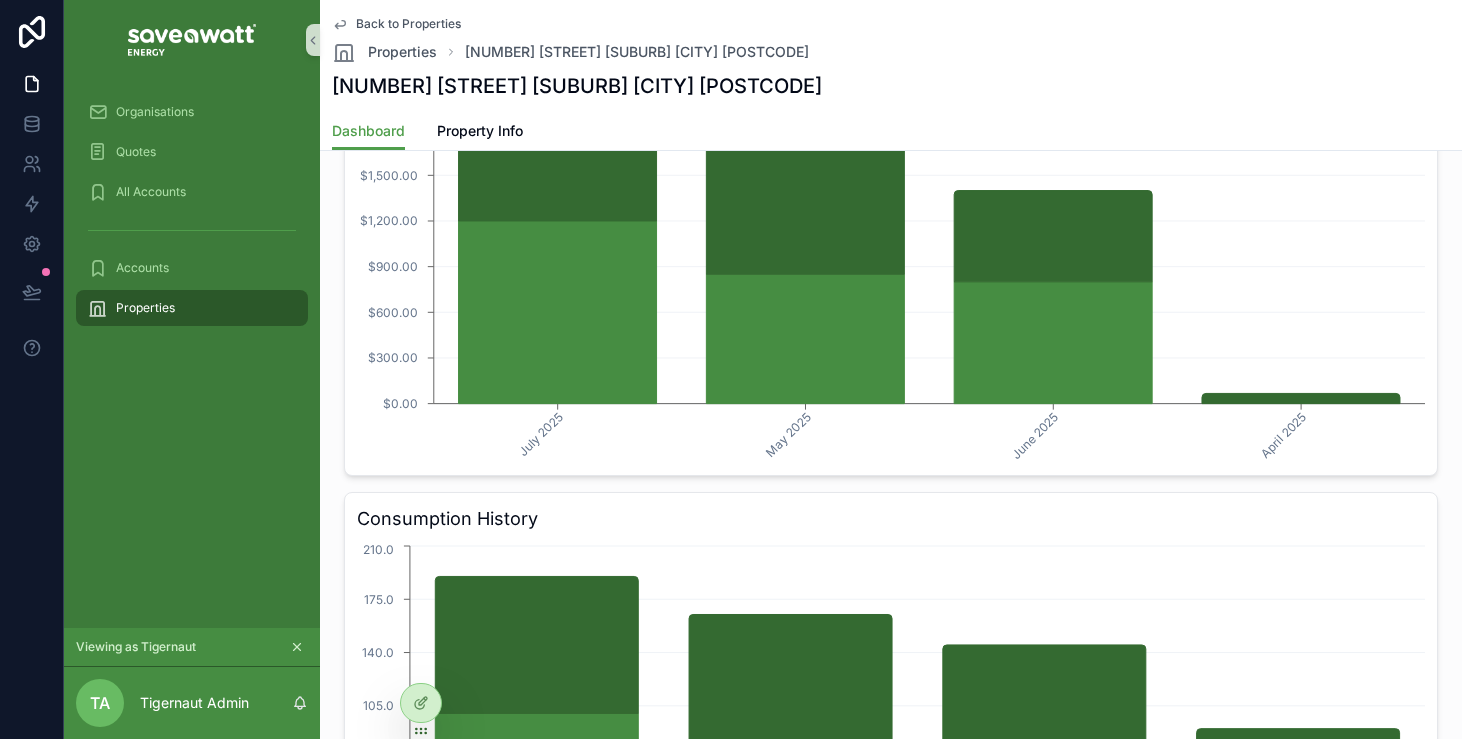 scroll, scrollTop: 0, scrollLeft: 0, axis: both 